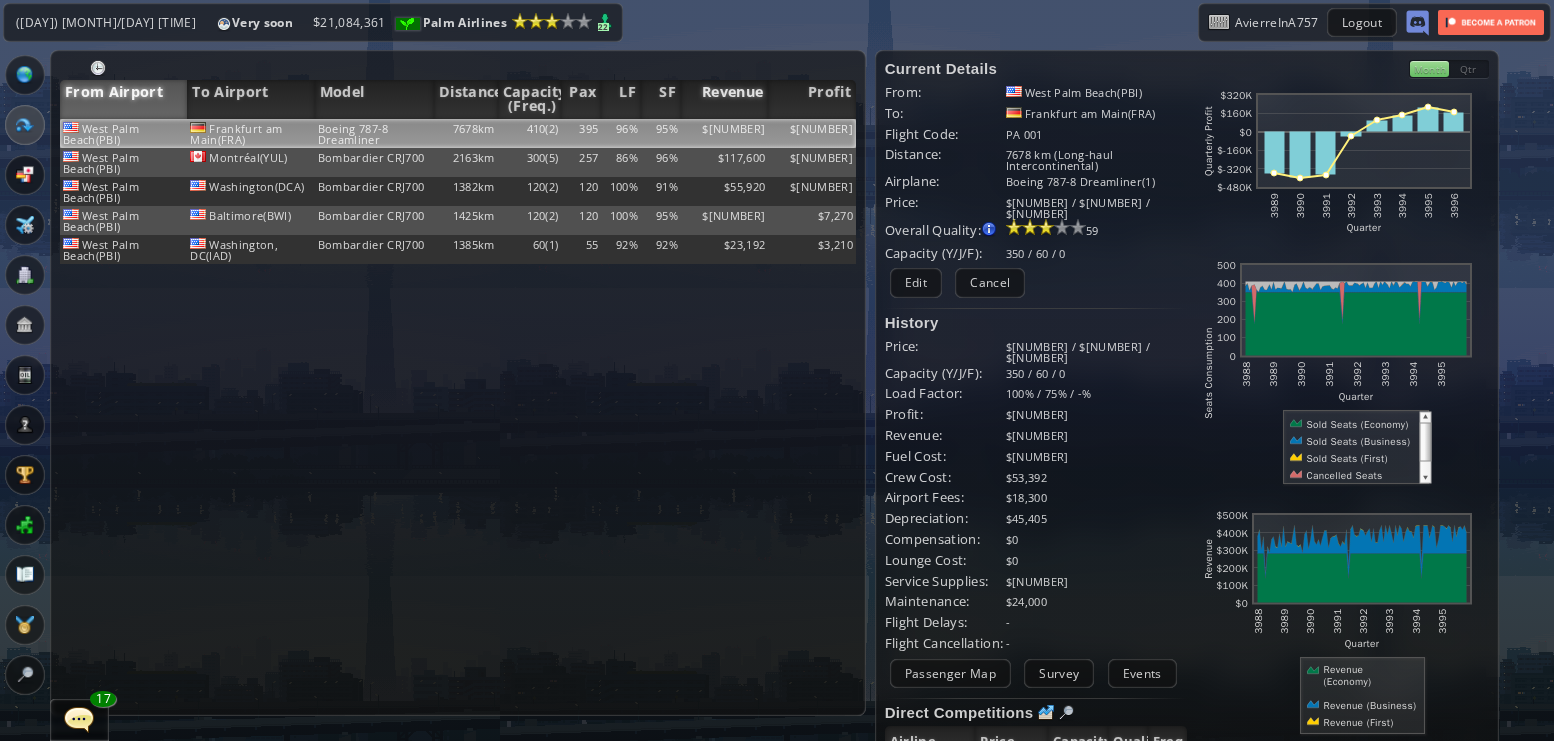 scroll, scrollTop: 0, scrollLeft: 0, axis: both 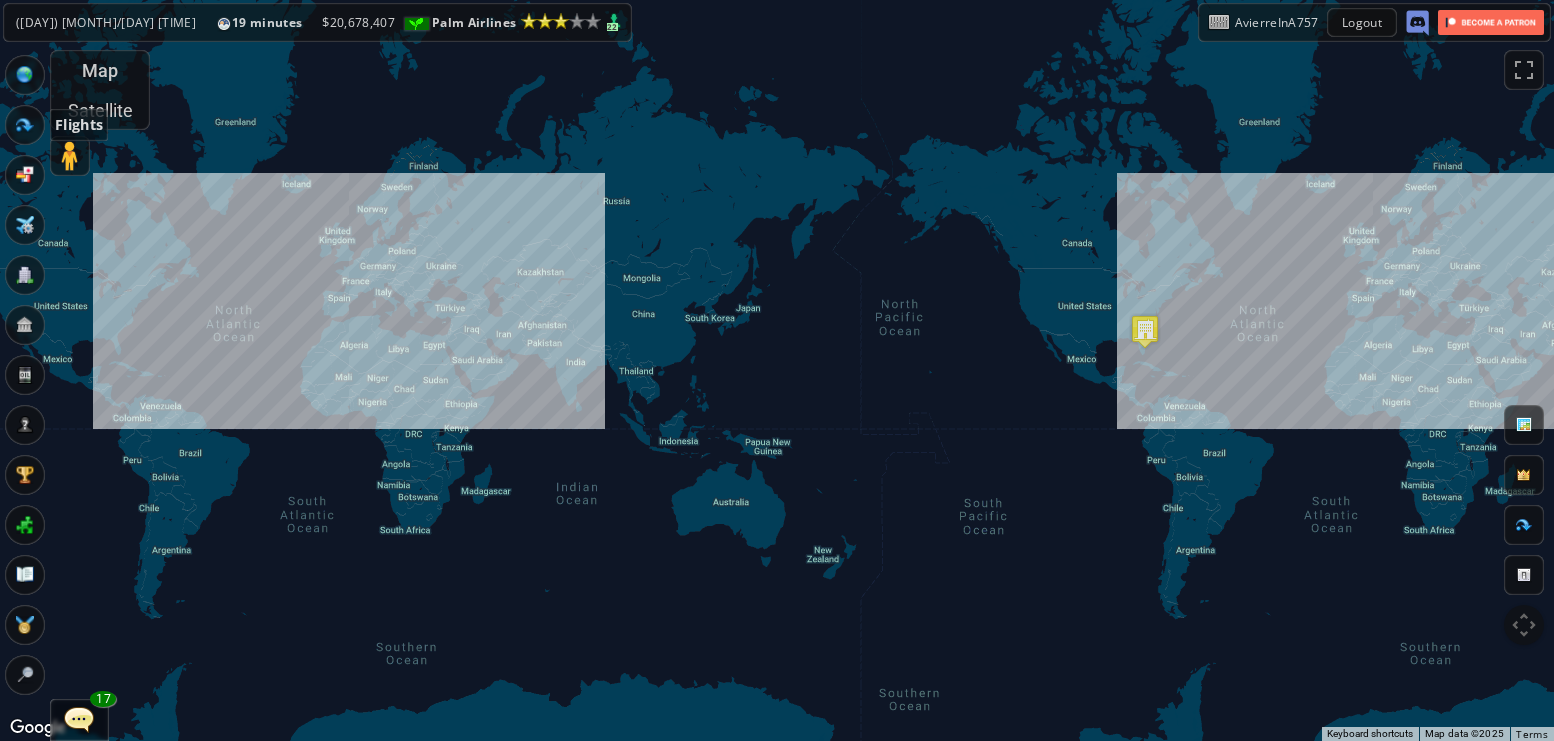click at bounding box center [25, 125] 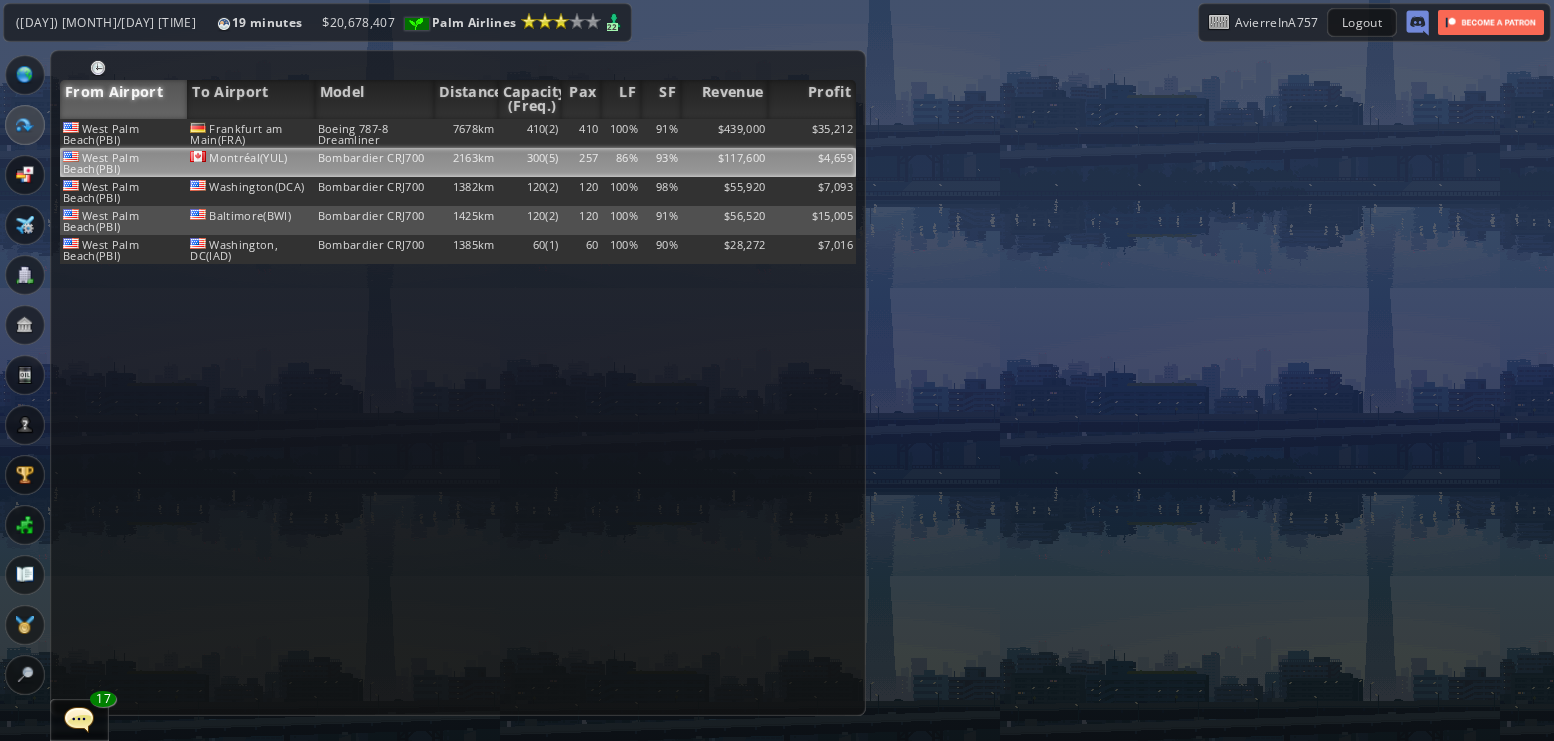 click on "2163km" at bounding box center [466, 133] 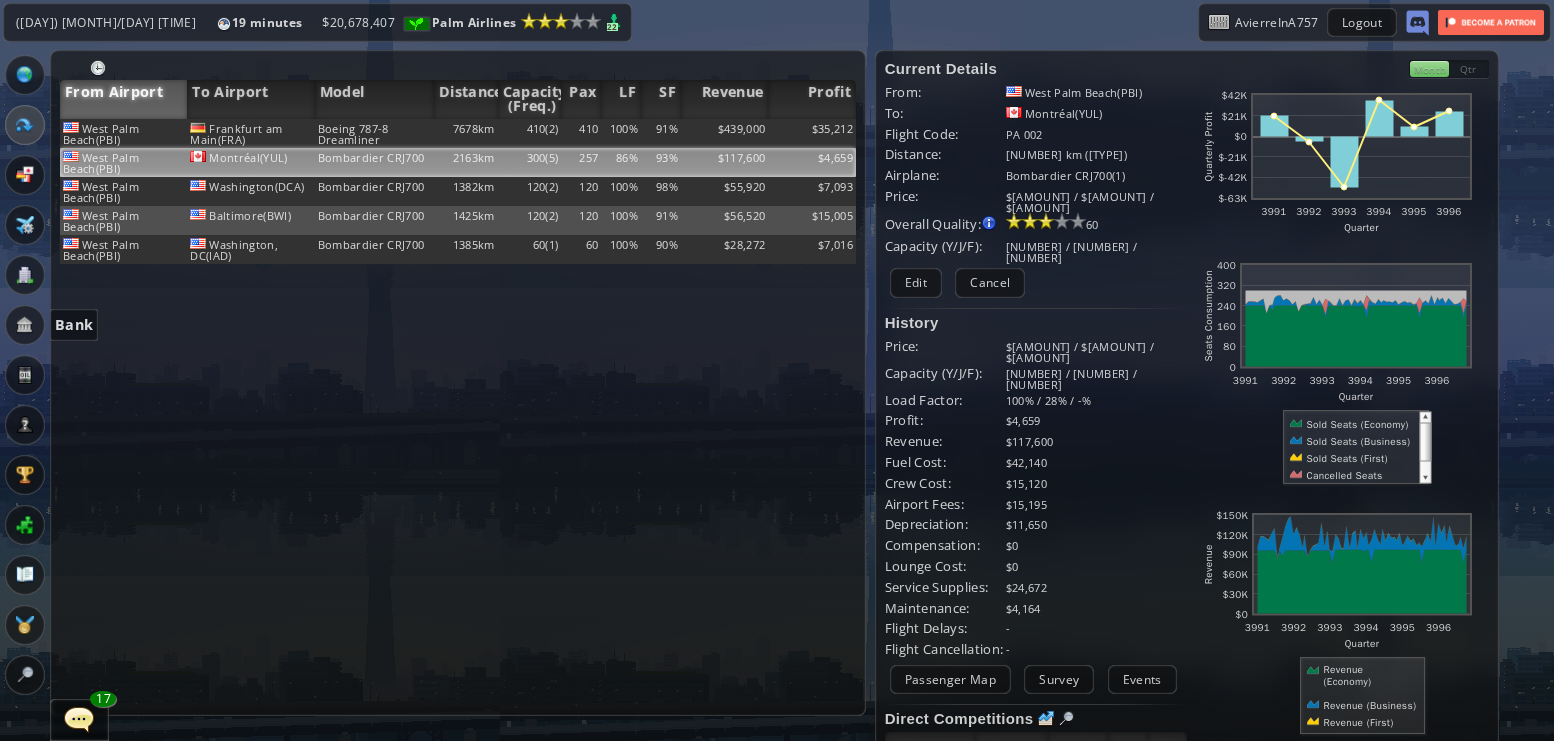 click at bounding box center (25, 325) 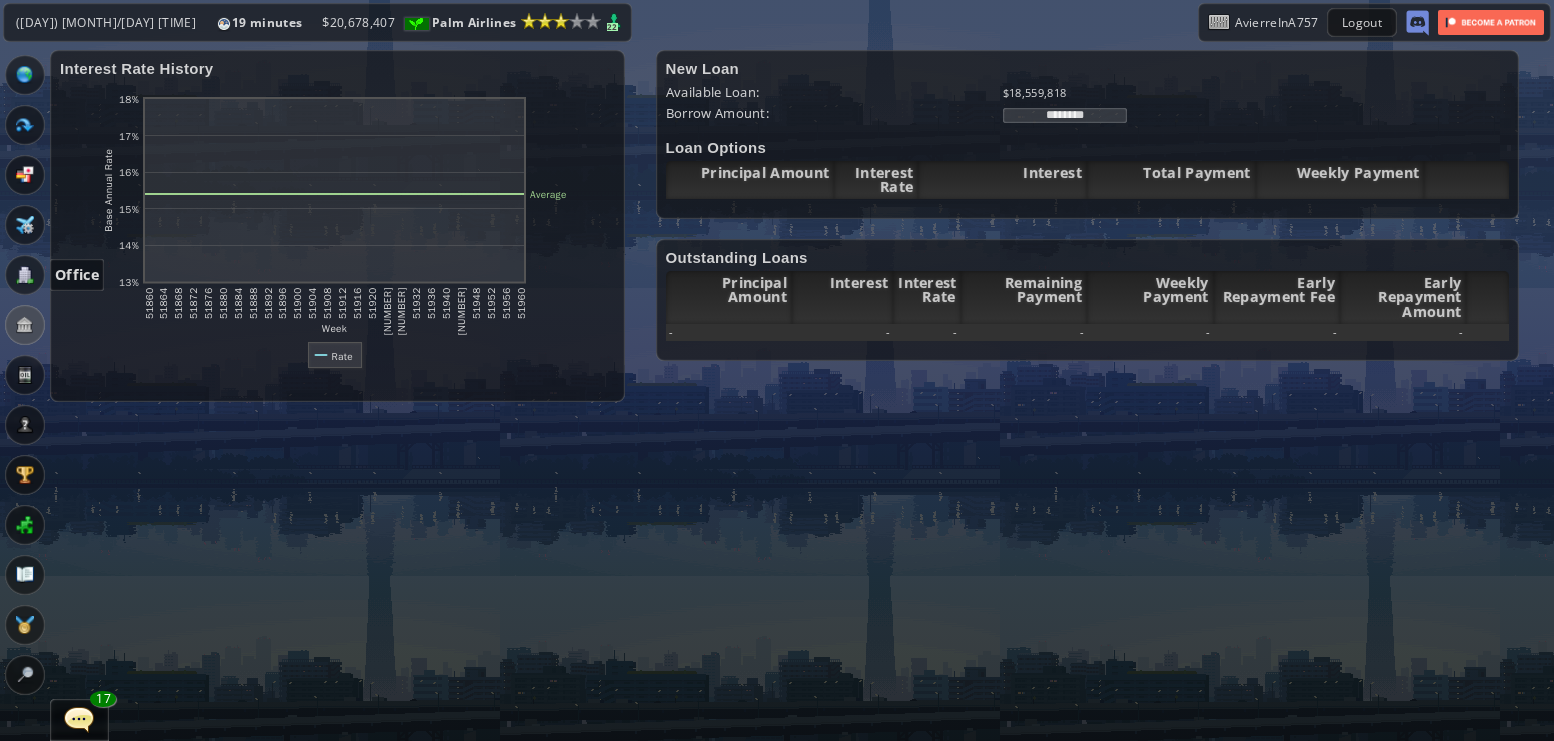 click at bounding box center (25, 275) 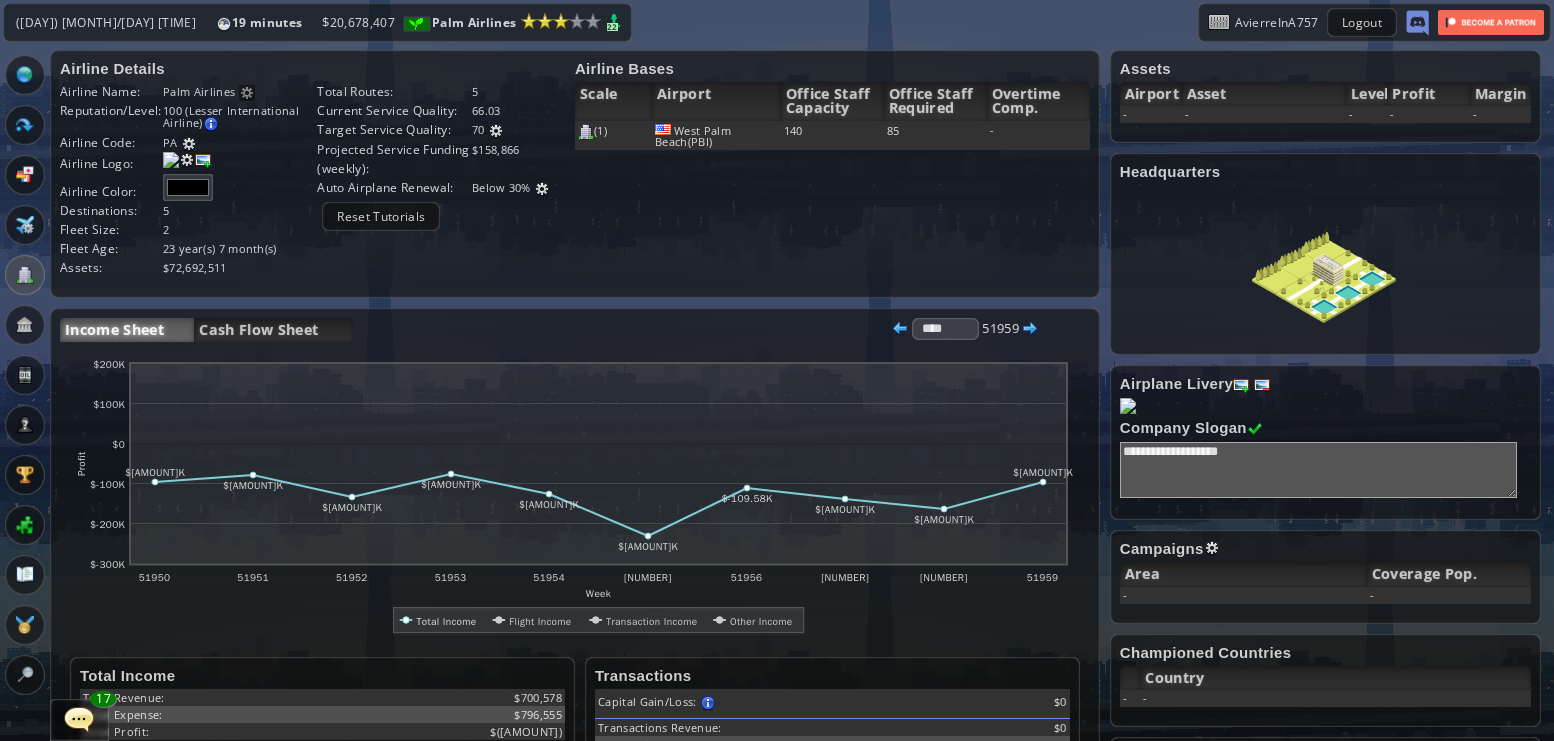 click at bounding box center (496, 131) 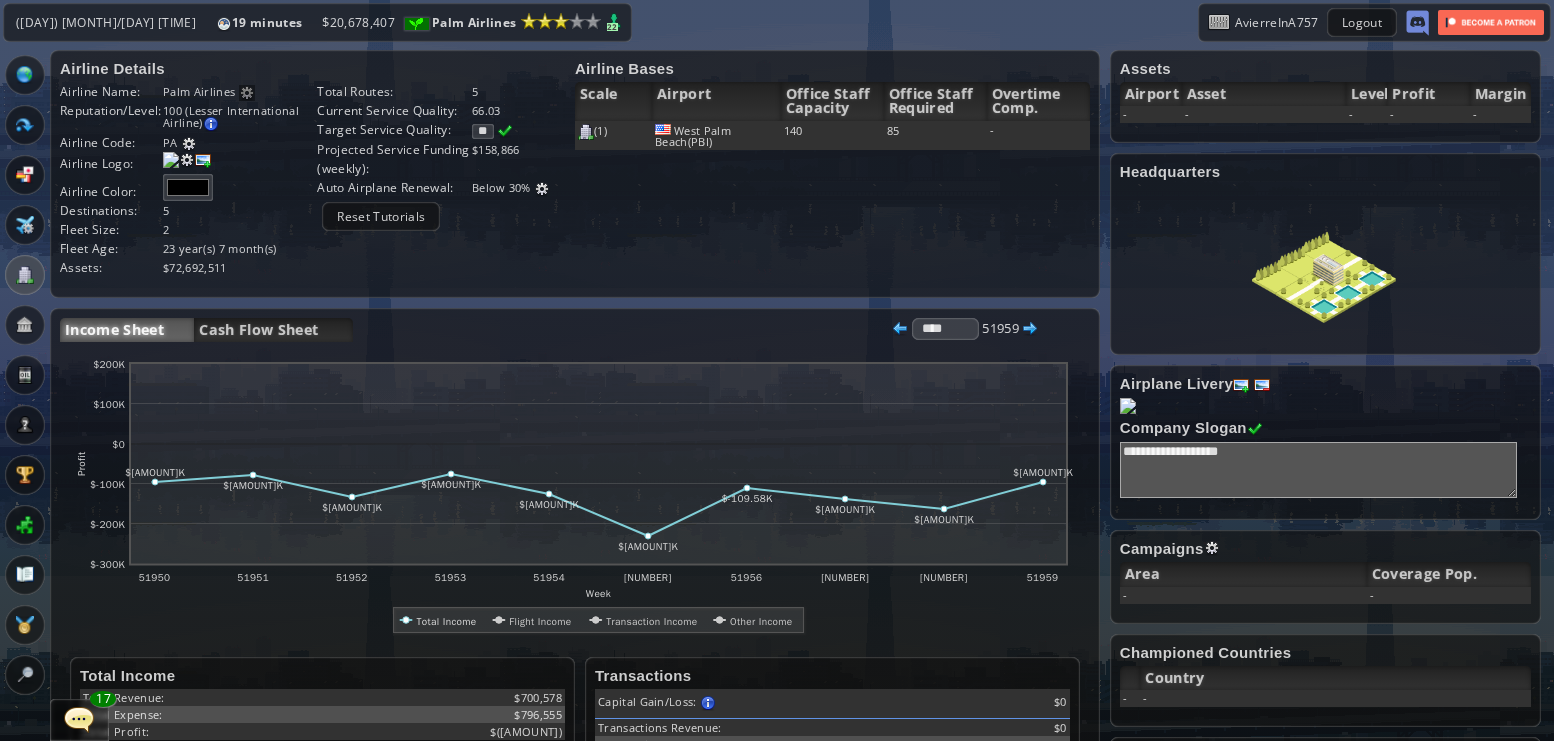 click on "**" at bounding box center [483, 131] 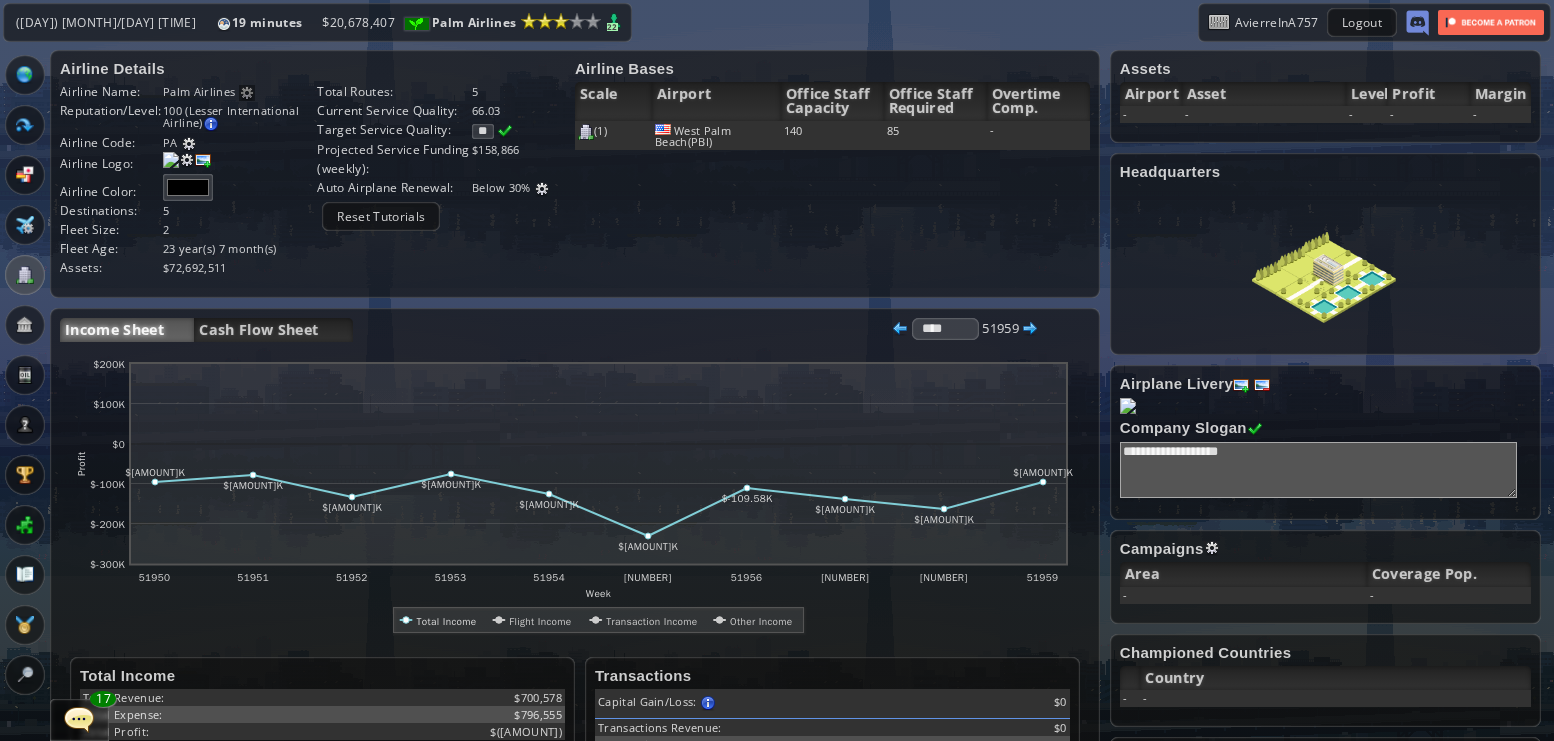 click on "70
**
Value must be an integer 0 - 100" at bounding box center [240, 91] 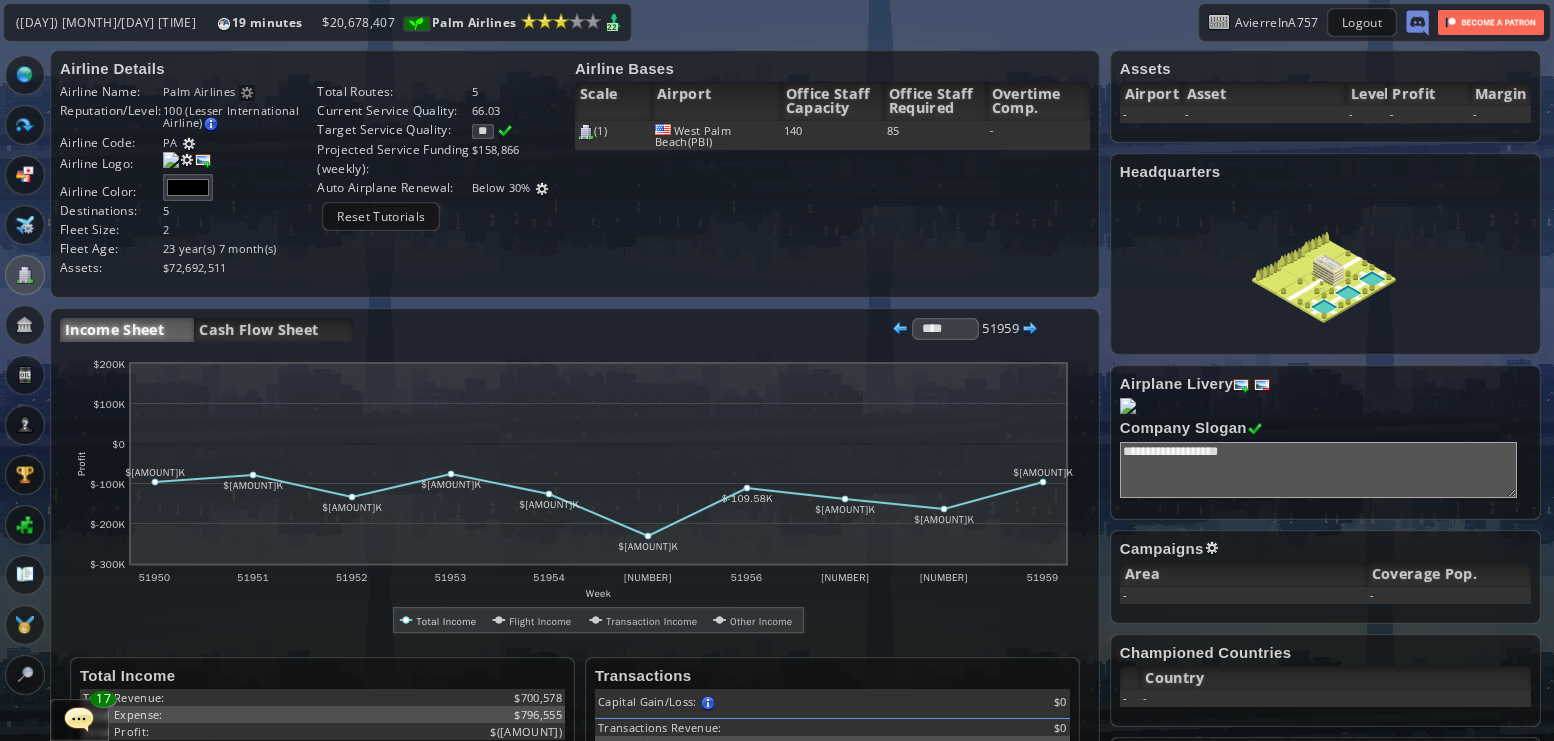 click at bounding box center [505, 131] 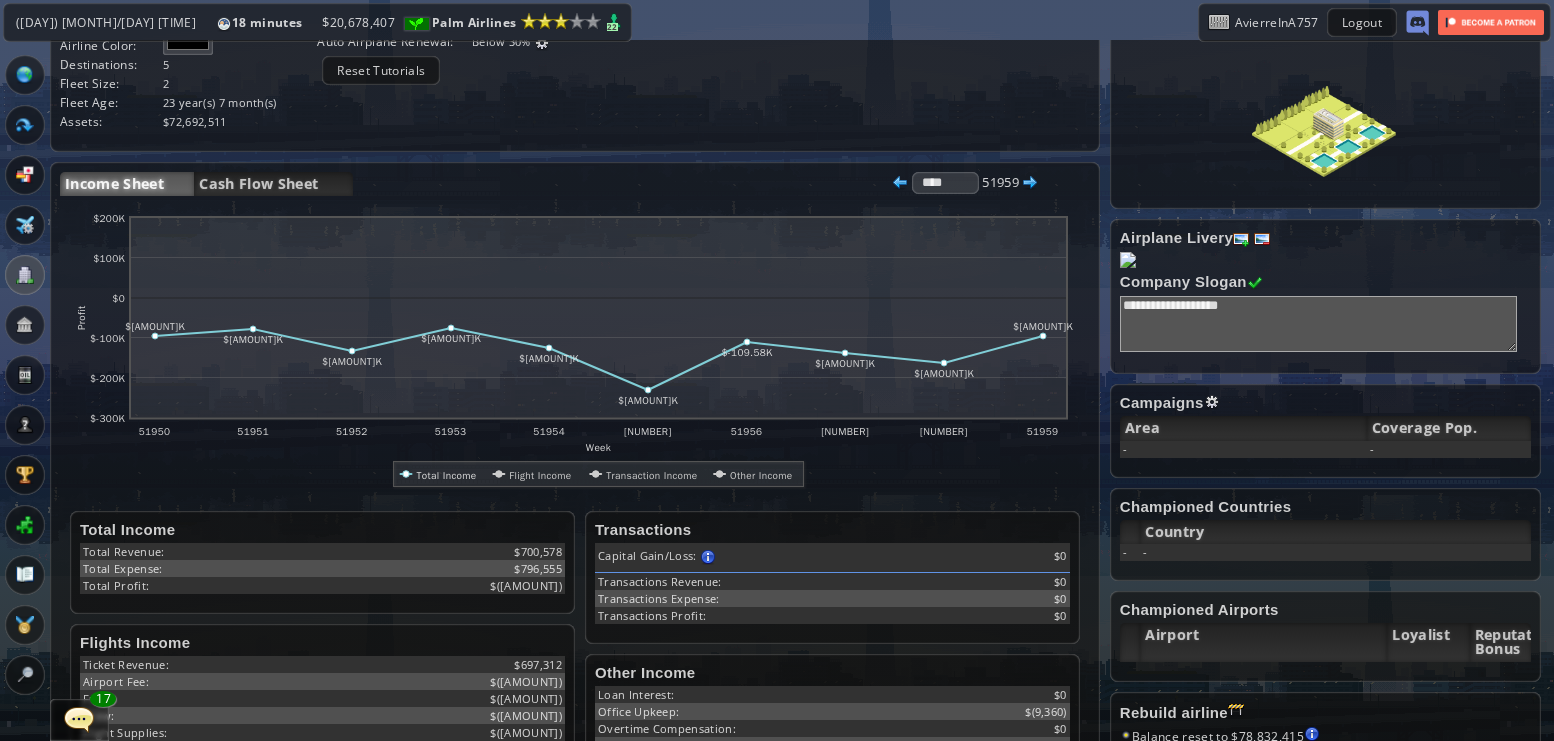 scroll, scrollTop: 0, scrollLeft: 0, axis: both 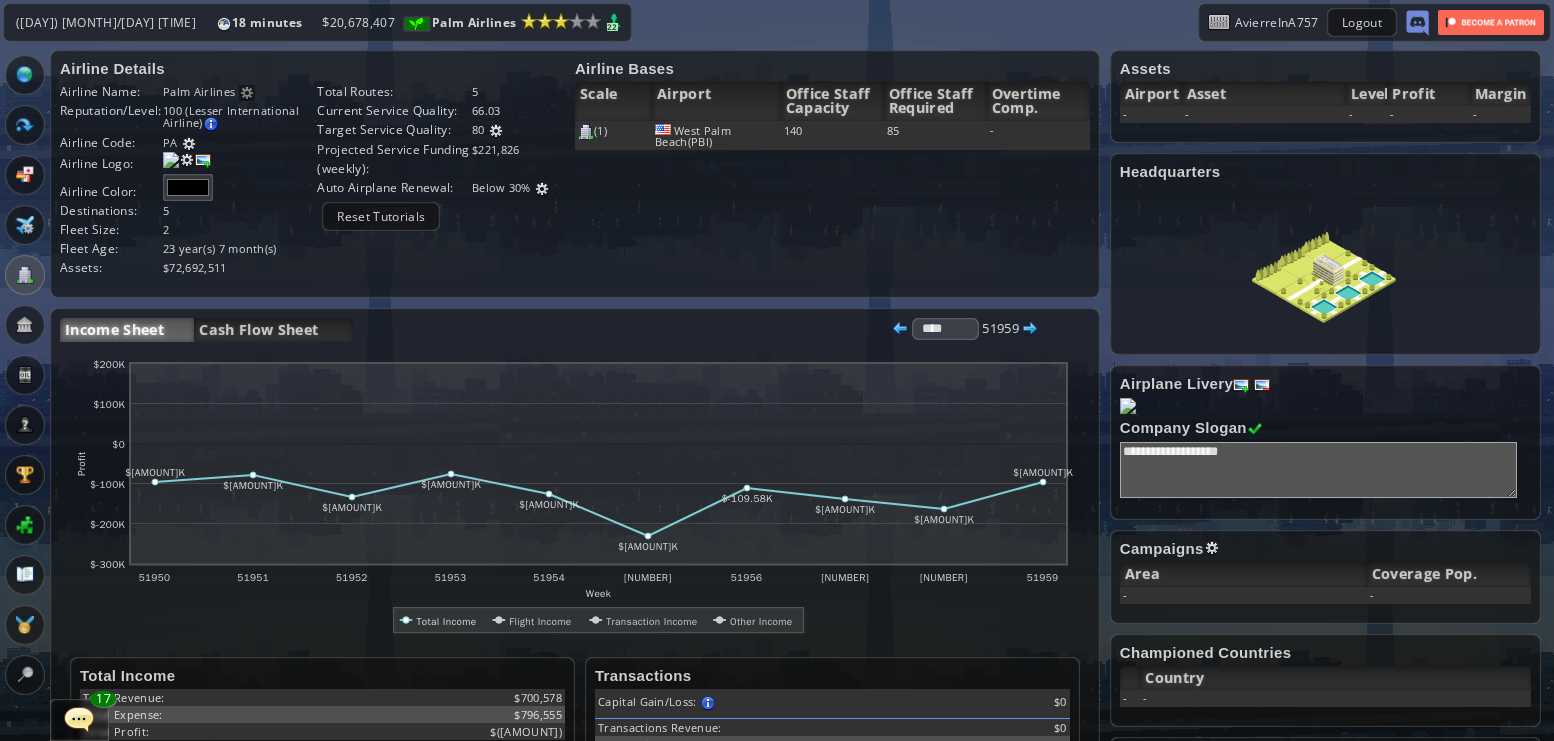 click at bounding box center [496, 131] 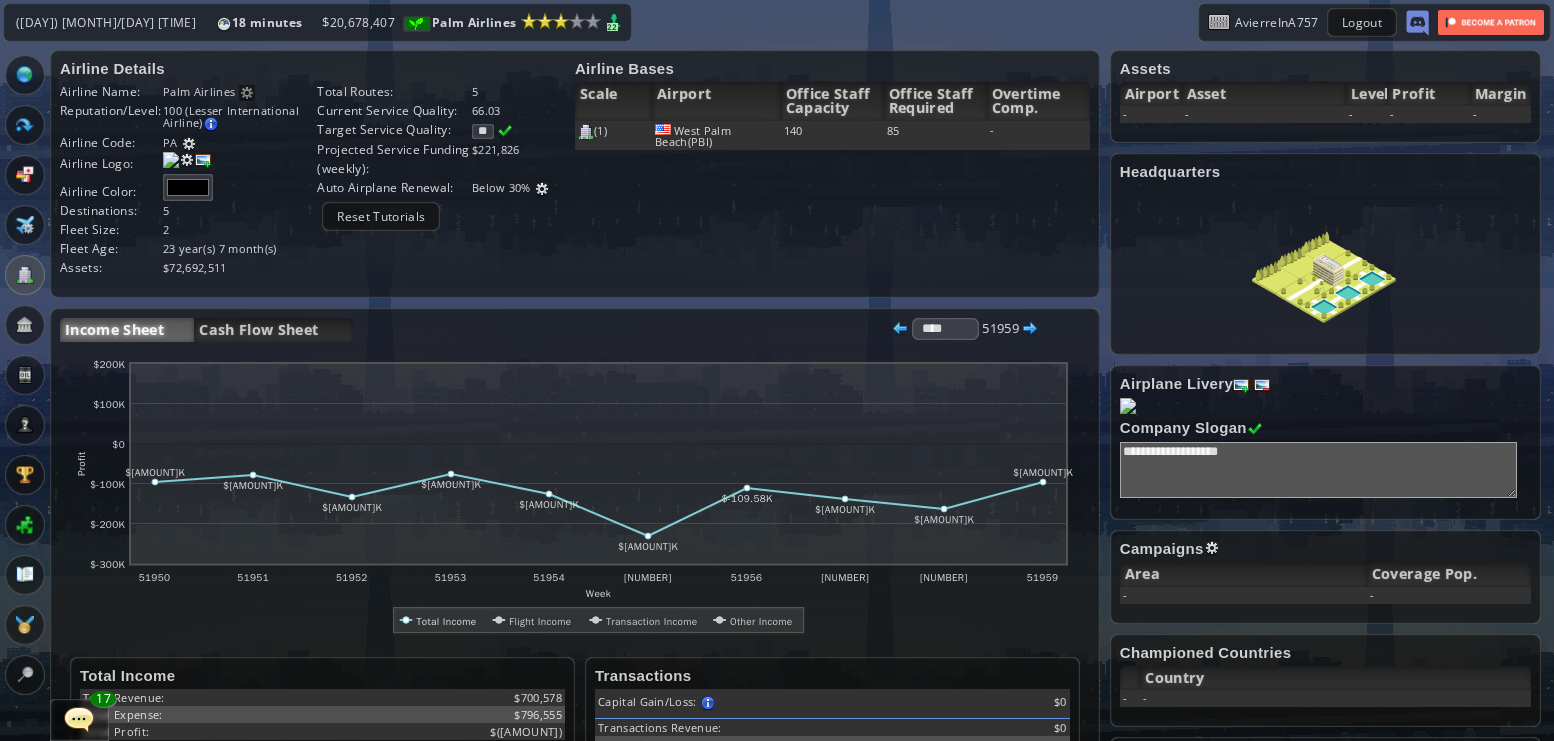click on "**" at bounding box center [483, 131] 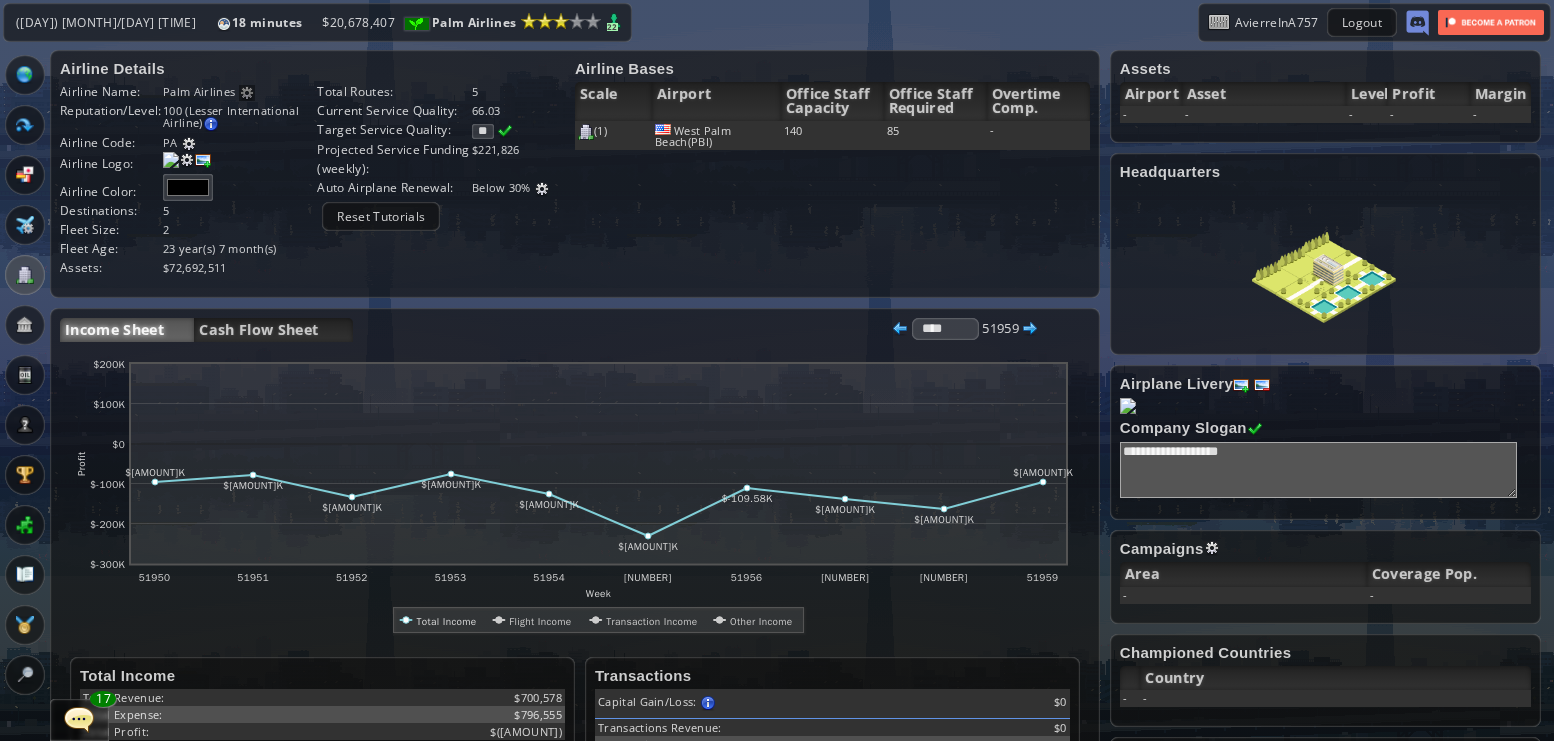 type on "**" 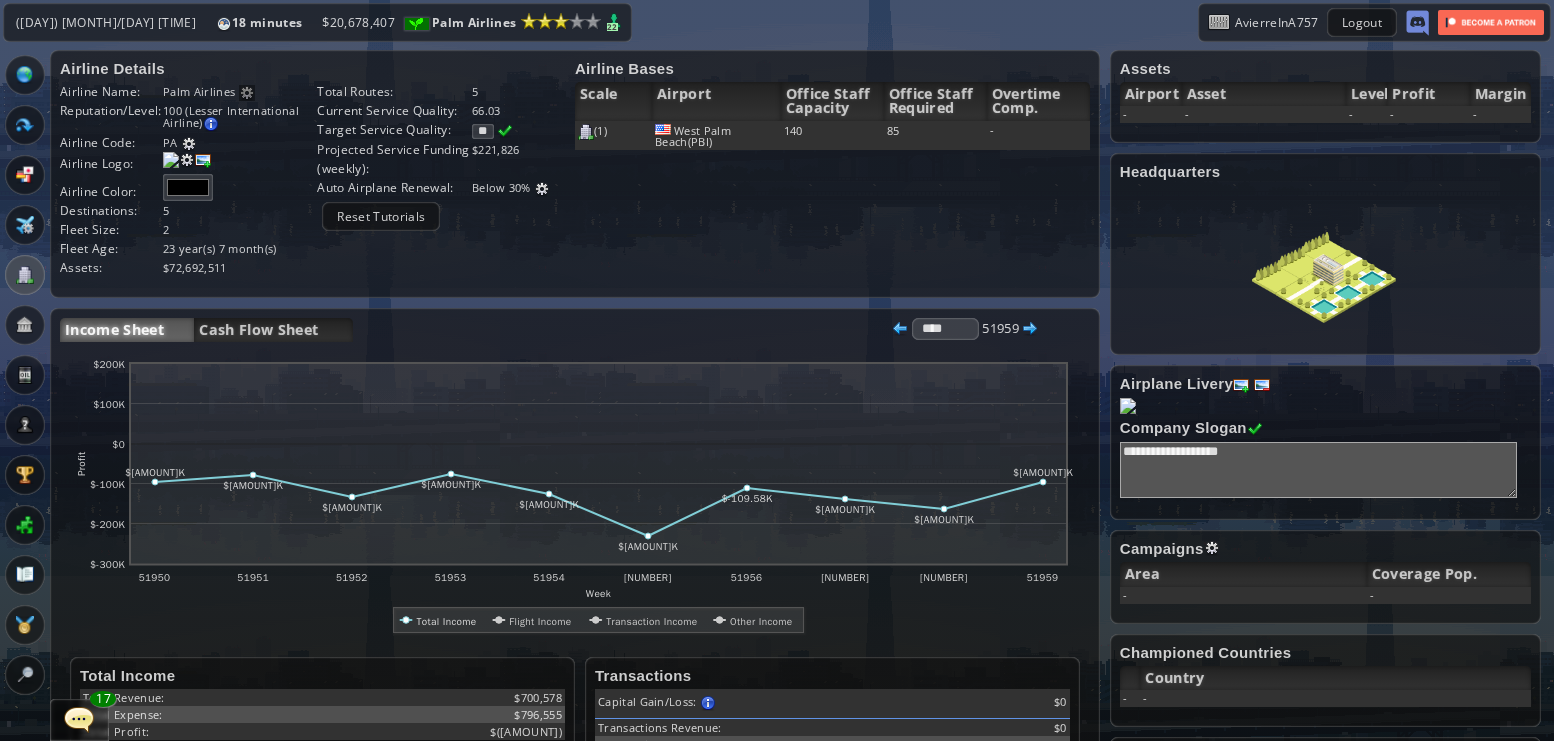 click at bounding box center [505, 131] 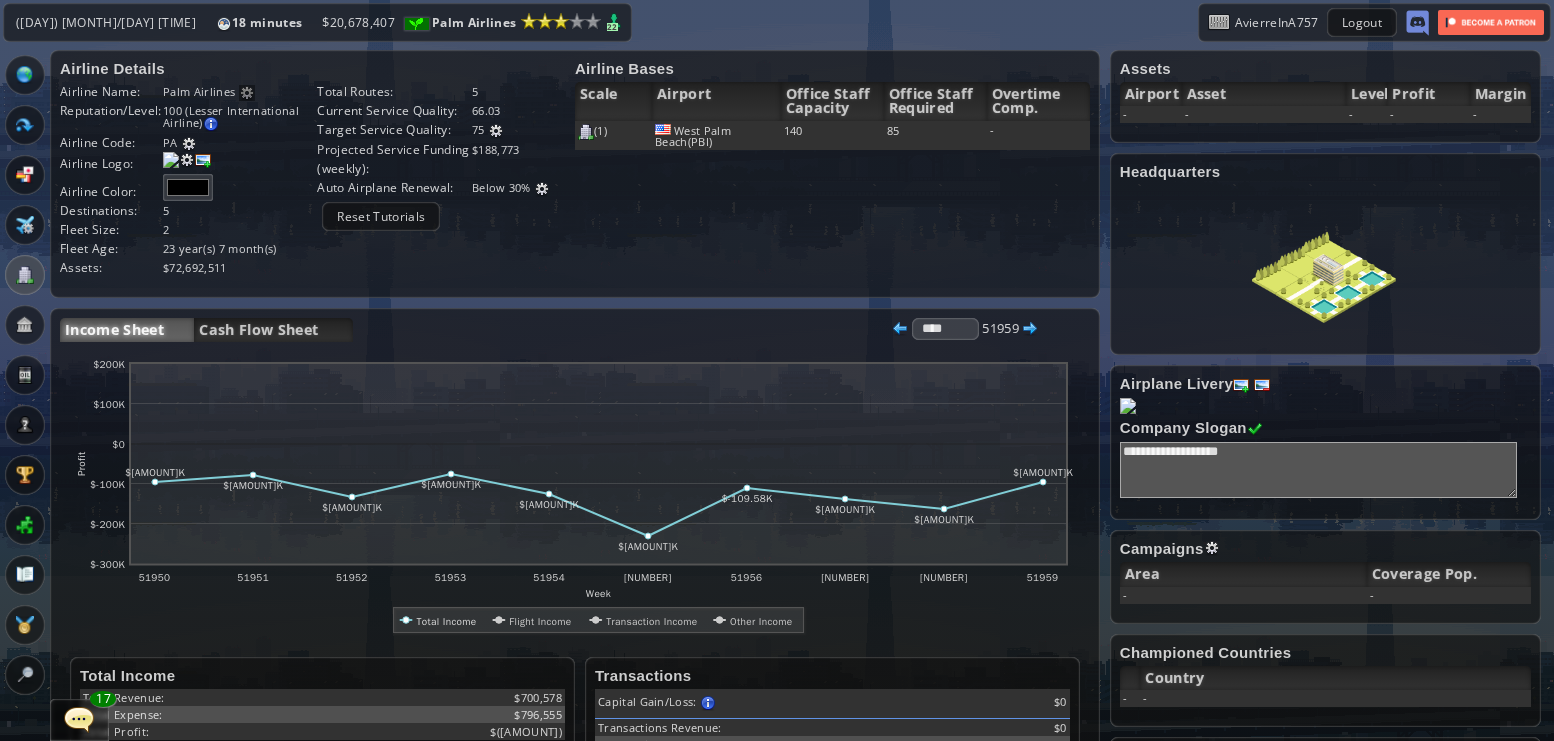 click at bounding box center [7, 370] 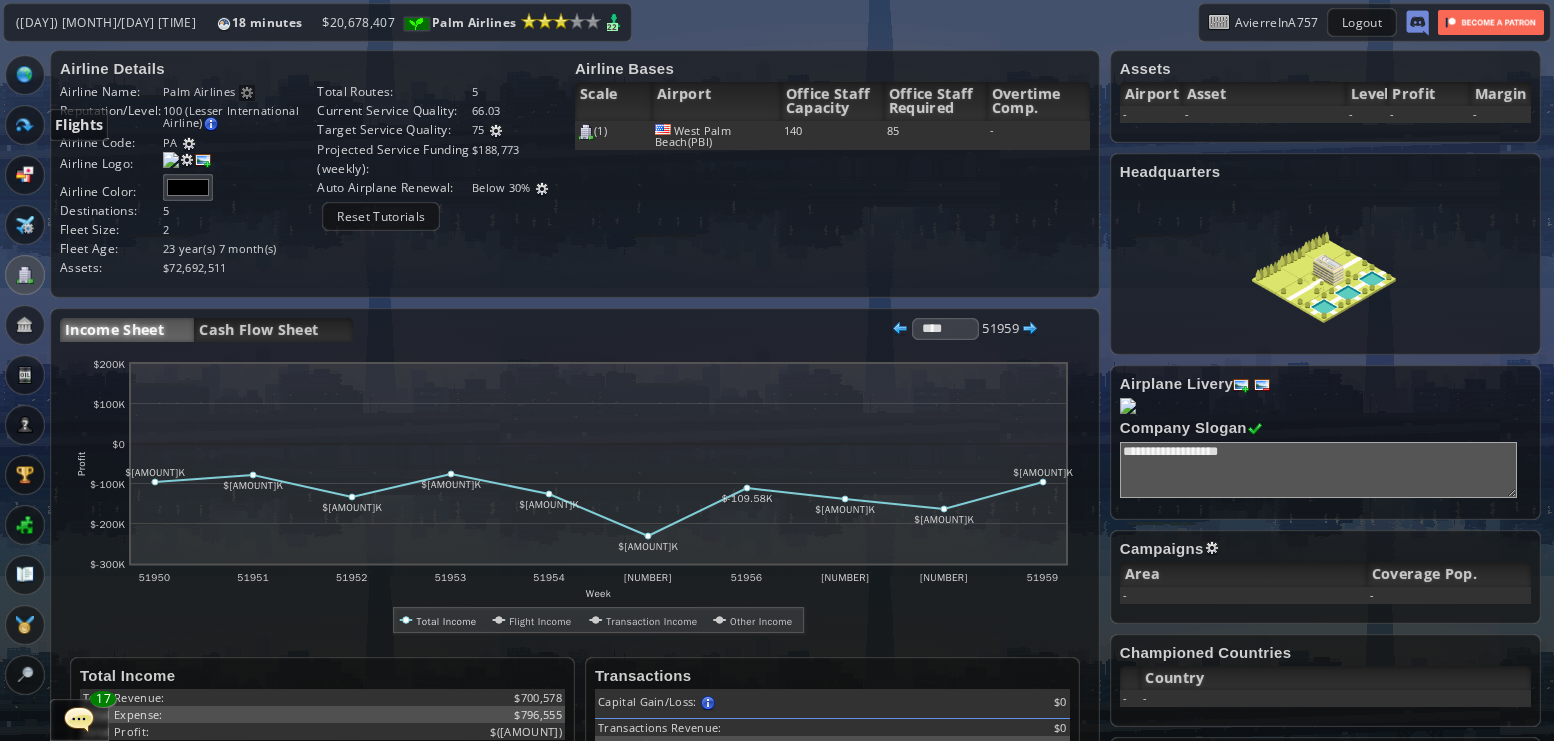 click at bounding box center [25, 125] 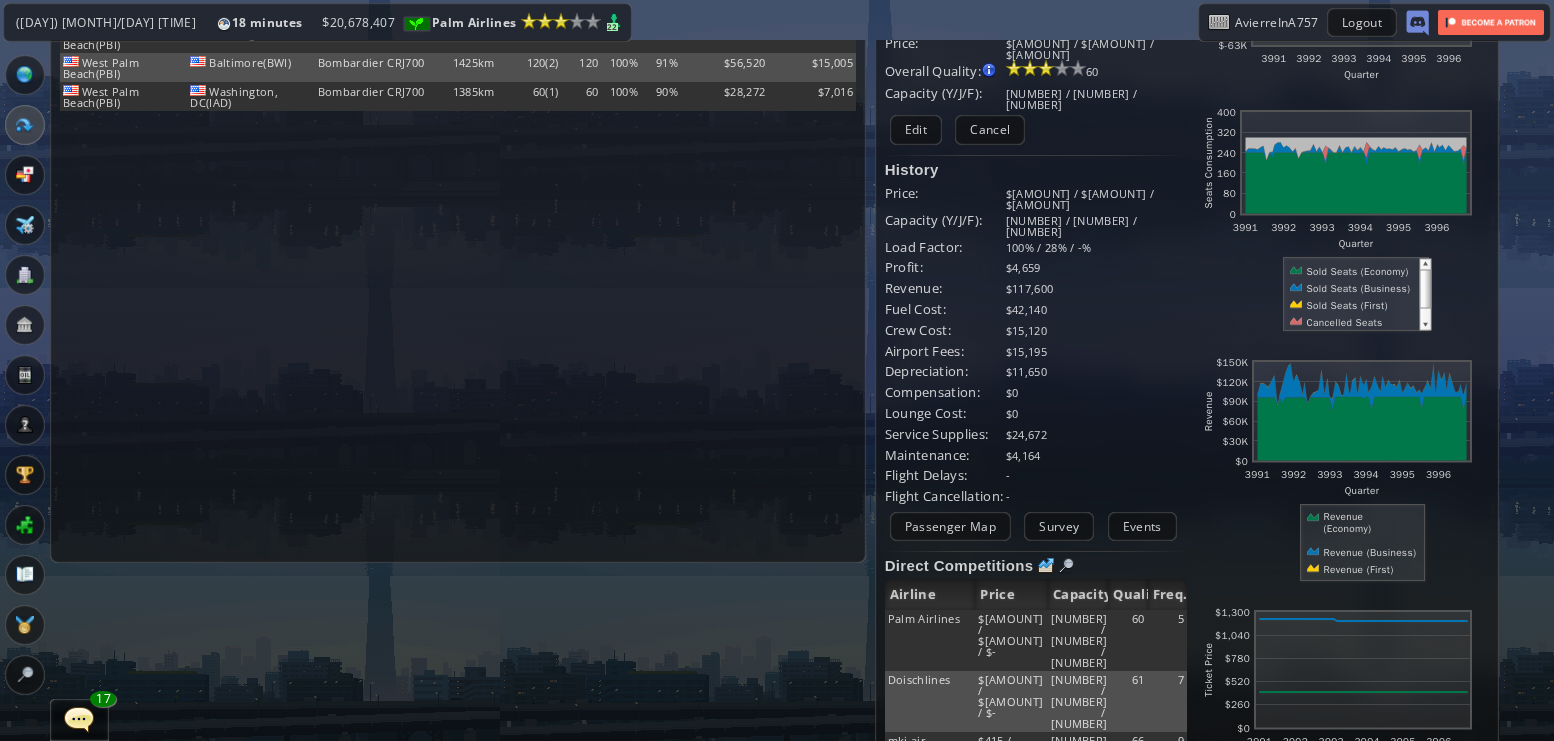 scroll, scrollTop: 287, scrollLeft: 0, axis: vertical 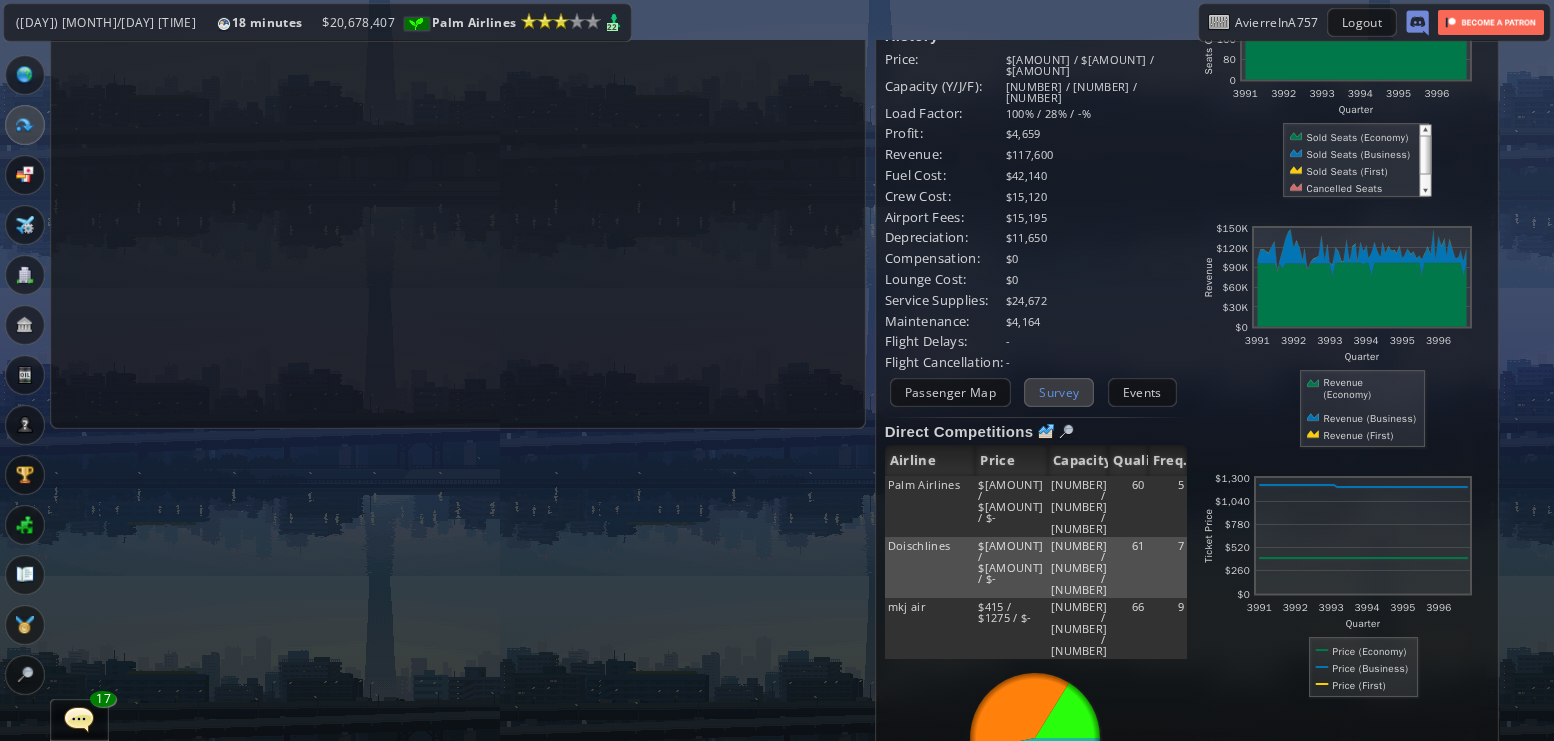 click on "Survey" at bounding box center (1059, 392) 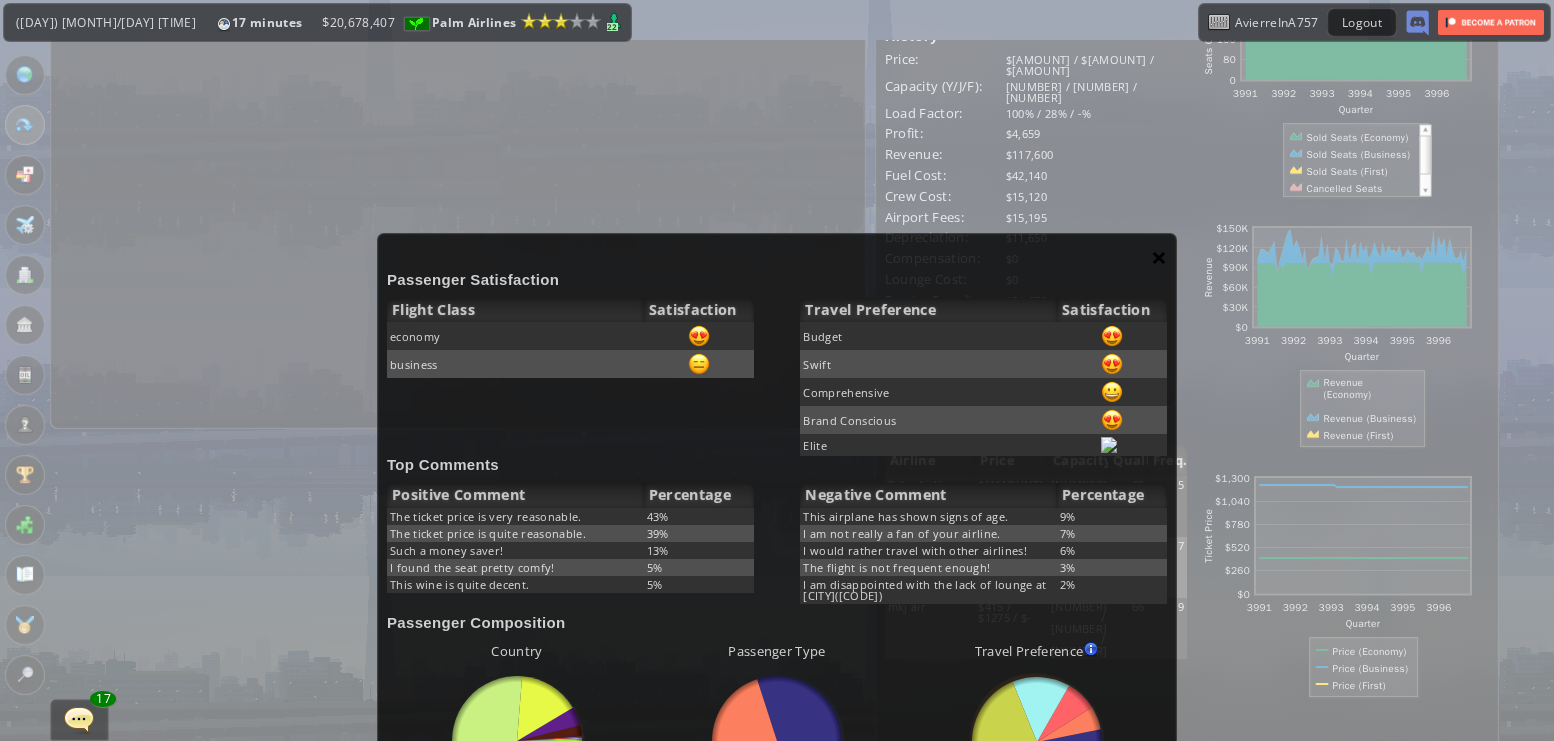 click on "×" at bounding box center (1159, 257) 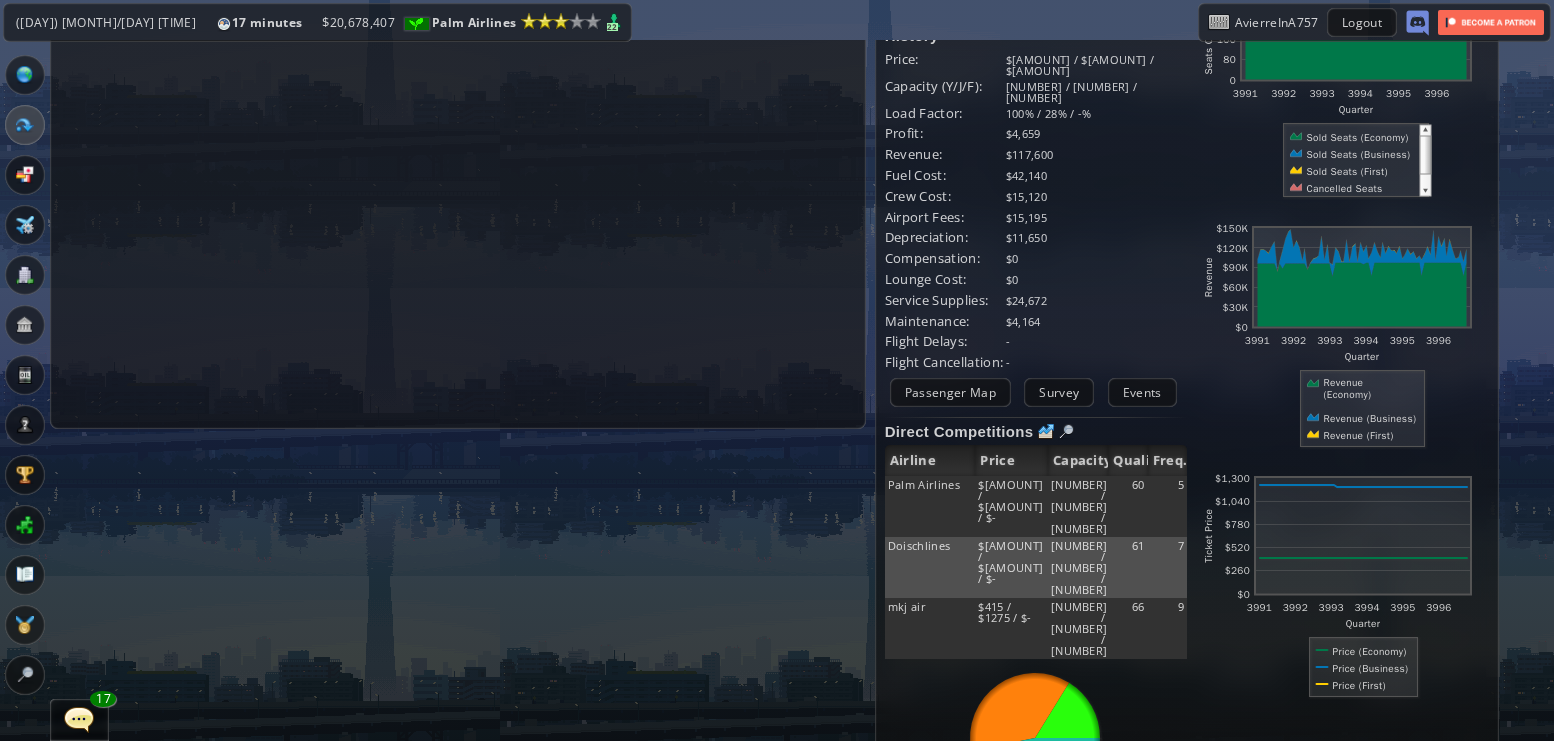 scroll, scrollTop: 0, scrollLeft: 0, axis: both 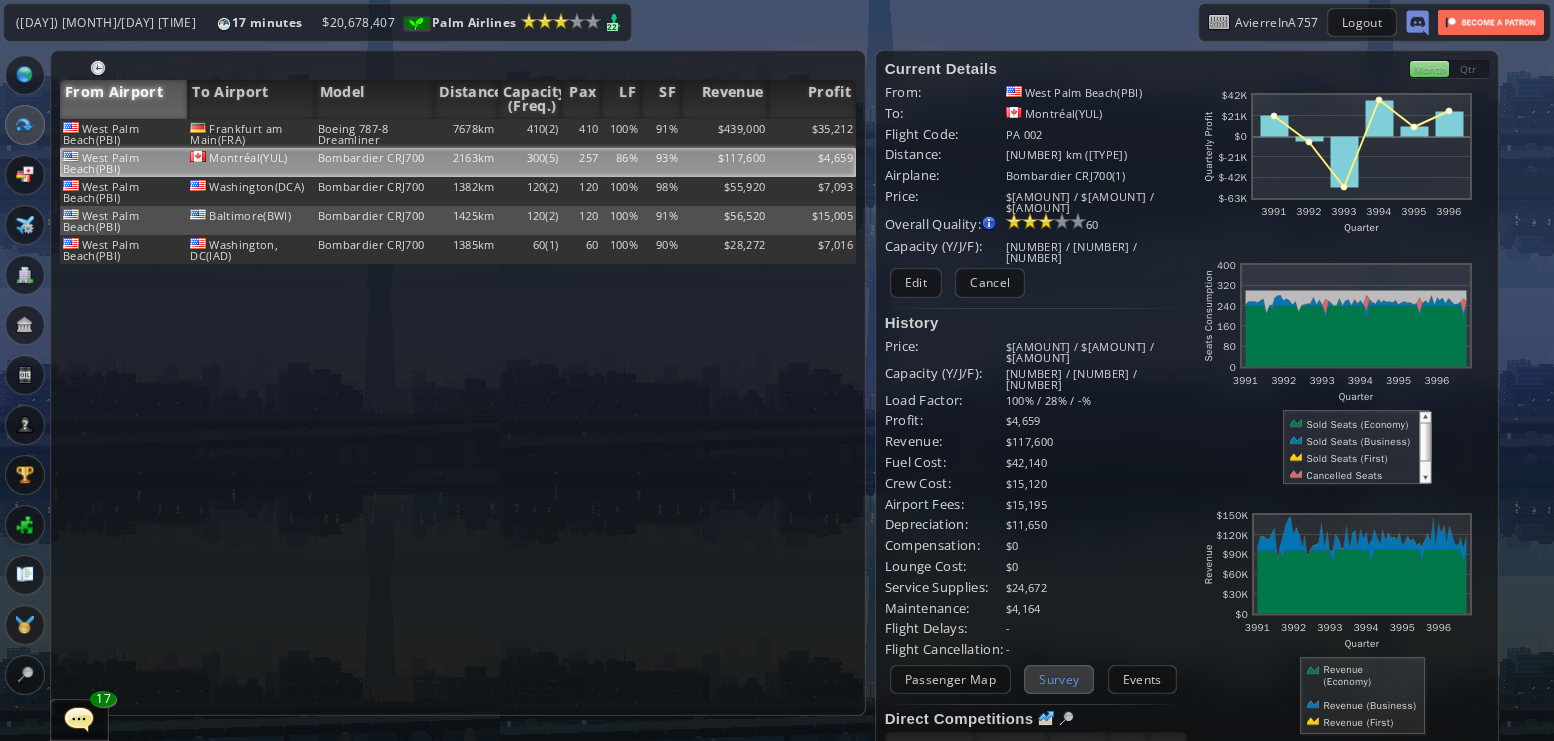click on "Survey" at bounding box center [1059, 679] 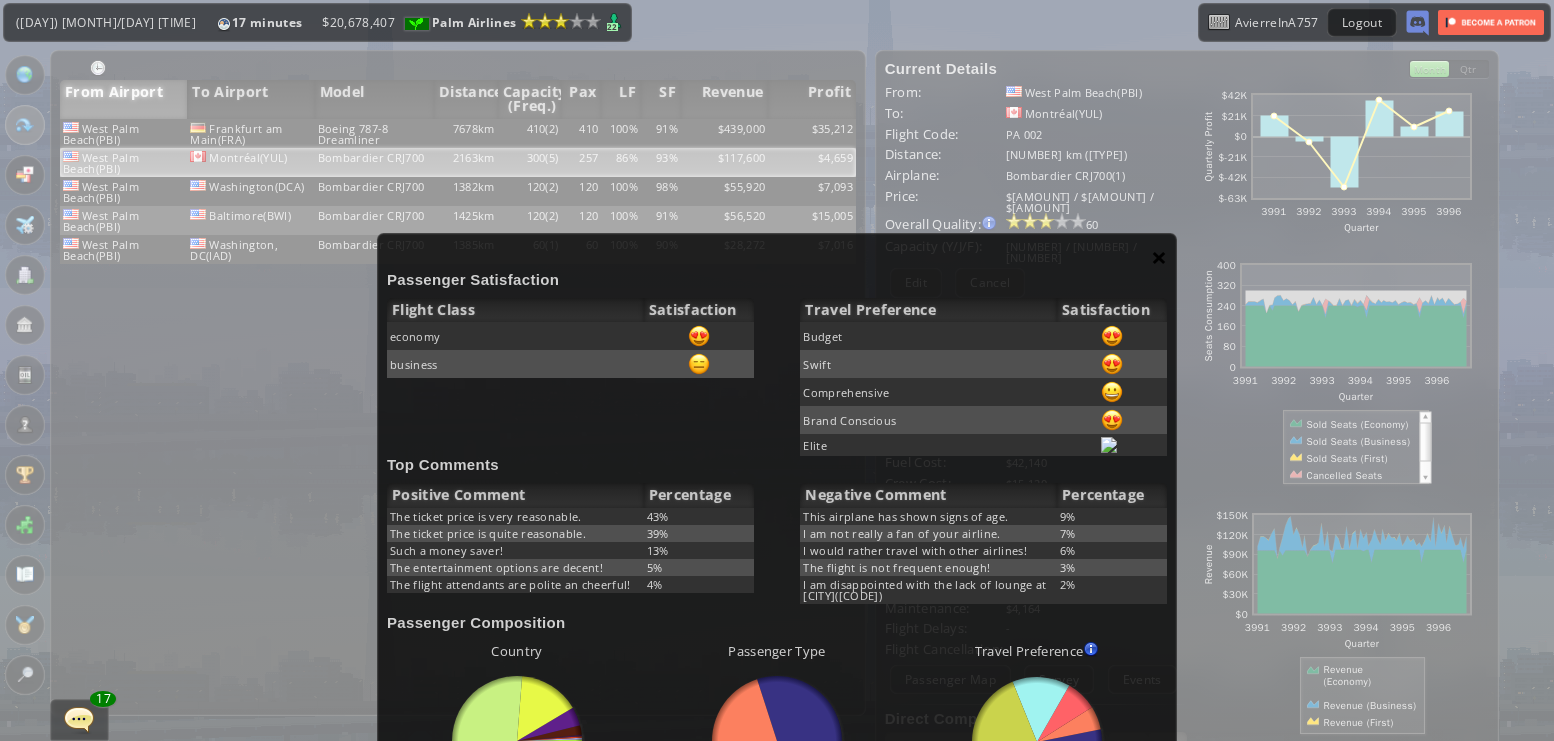 click on "×" at bounding box center (1159, 257) 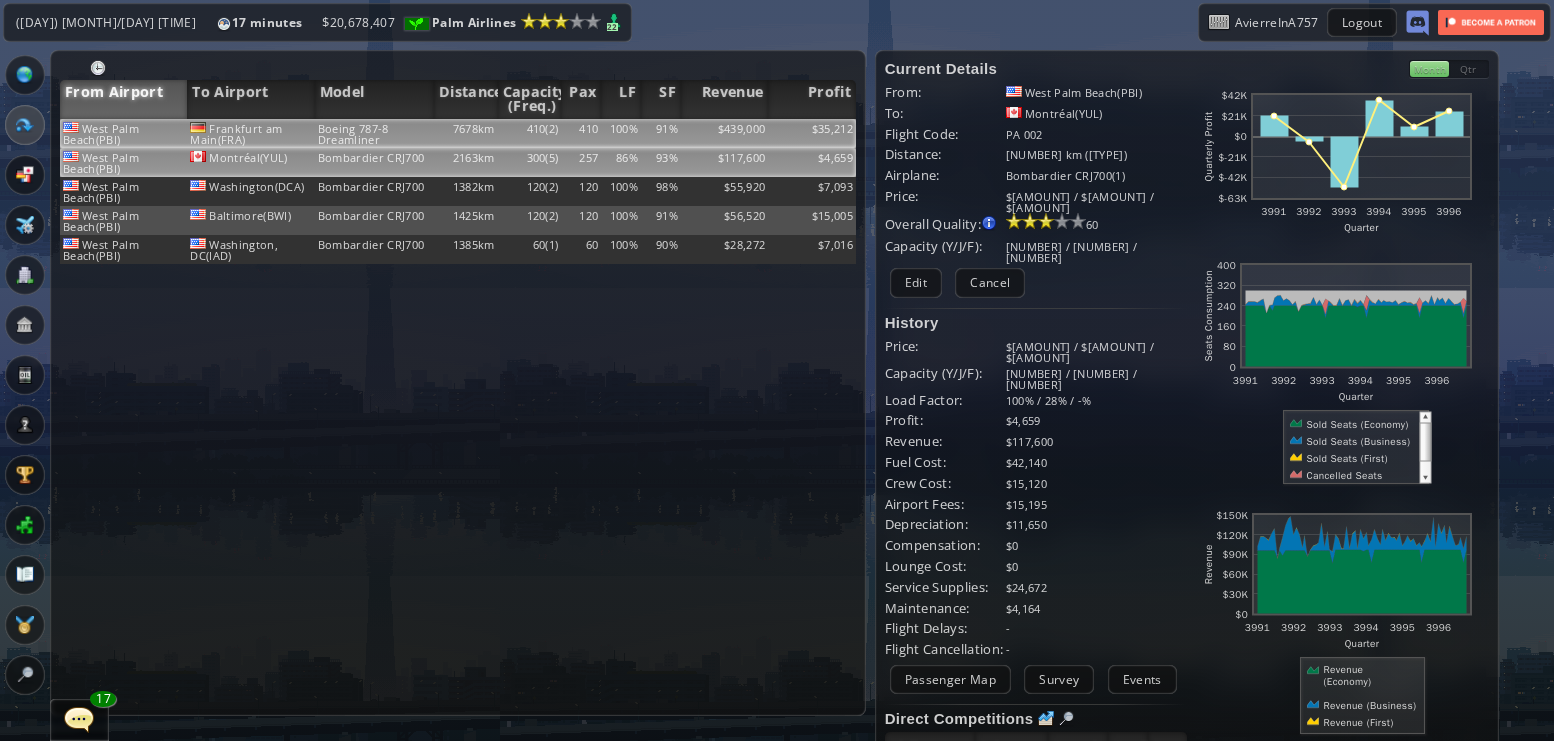click on "$439,000" at bounding box center [725, 133] 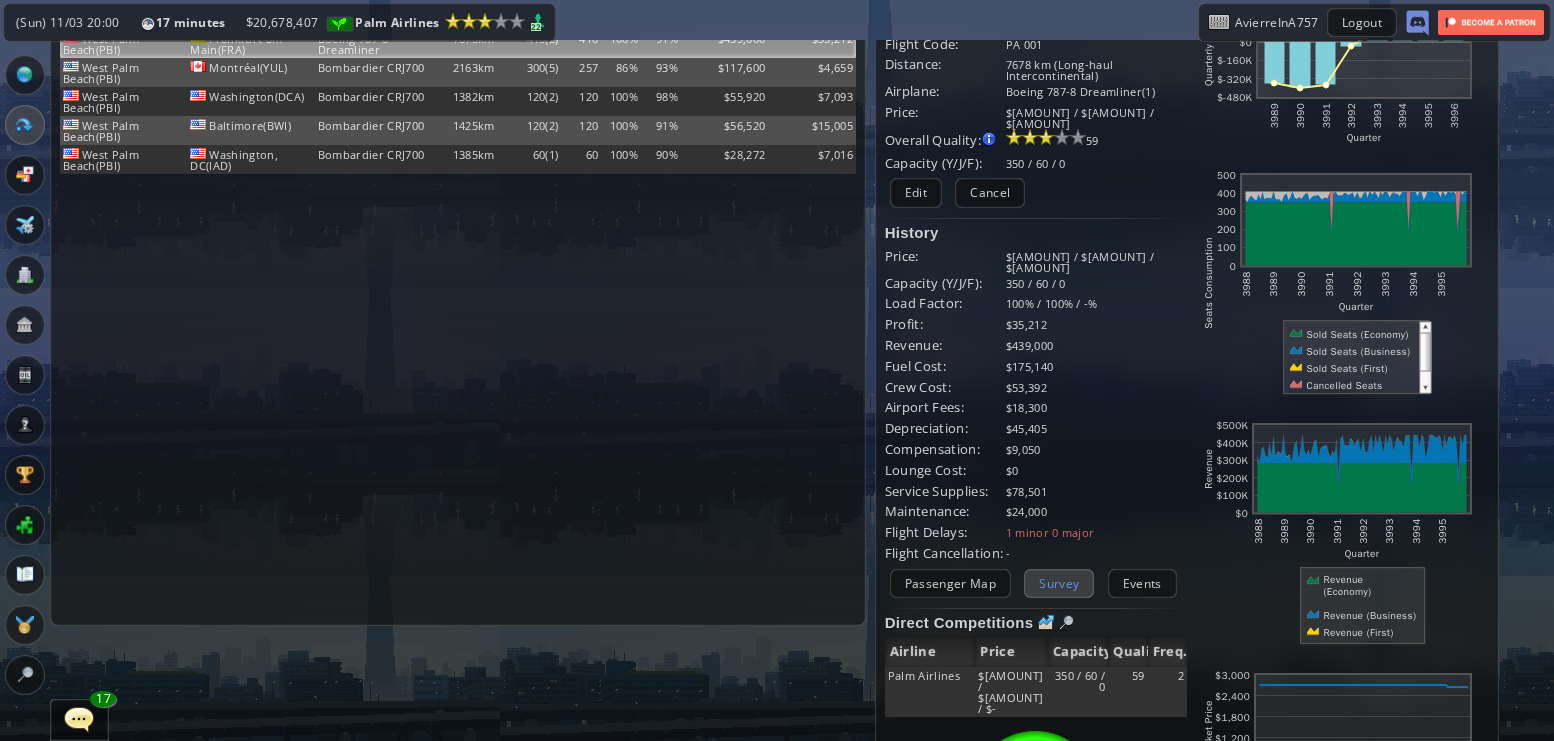 scroll, scrollTop: 88, scrollLeft: 0, axis: vertical 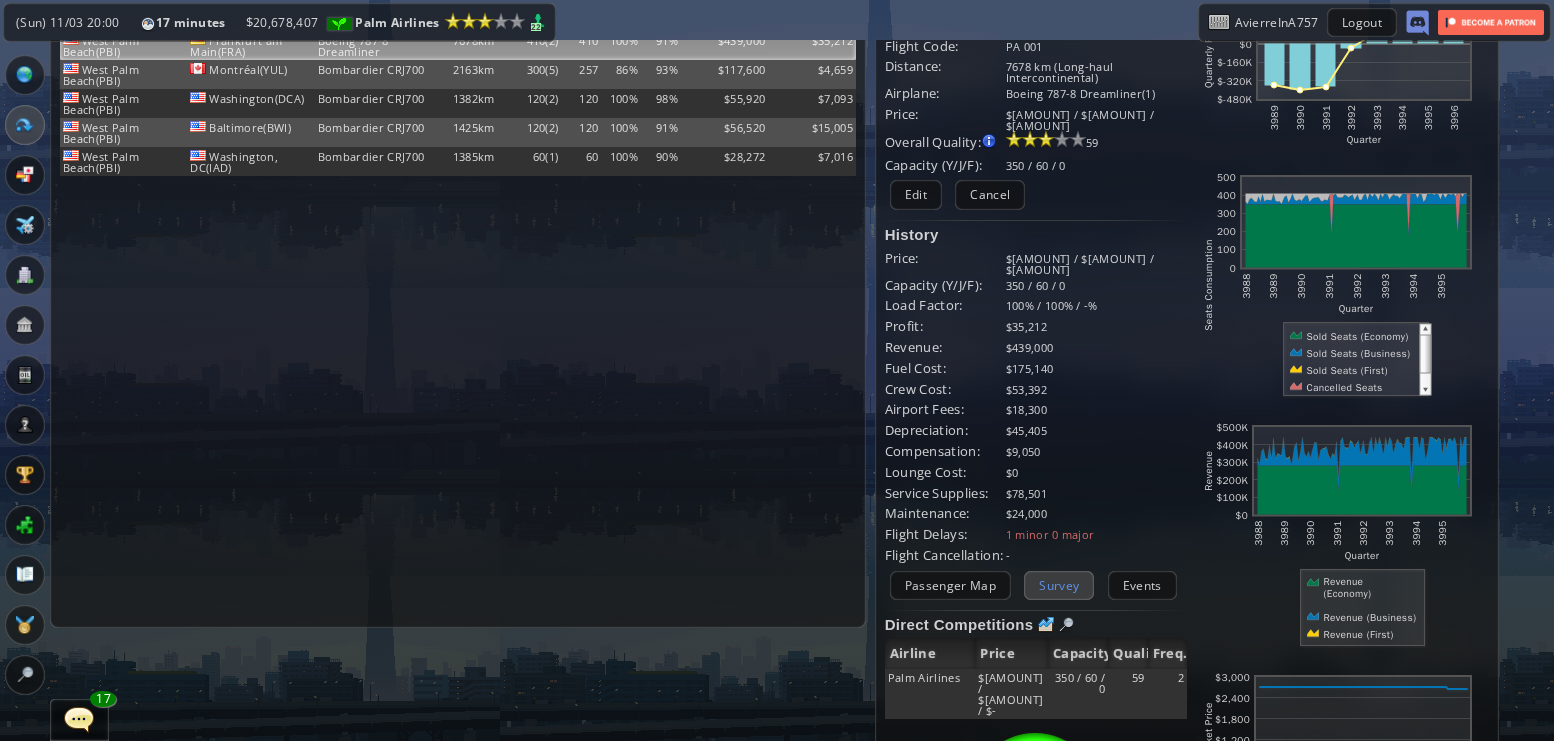 click on "Survey" at bounding box center [1059, 585] 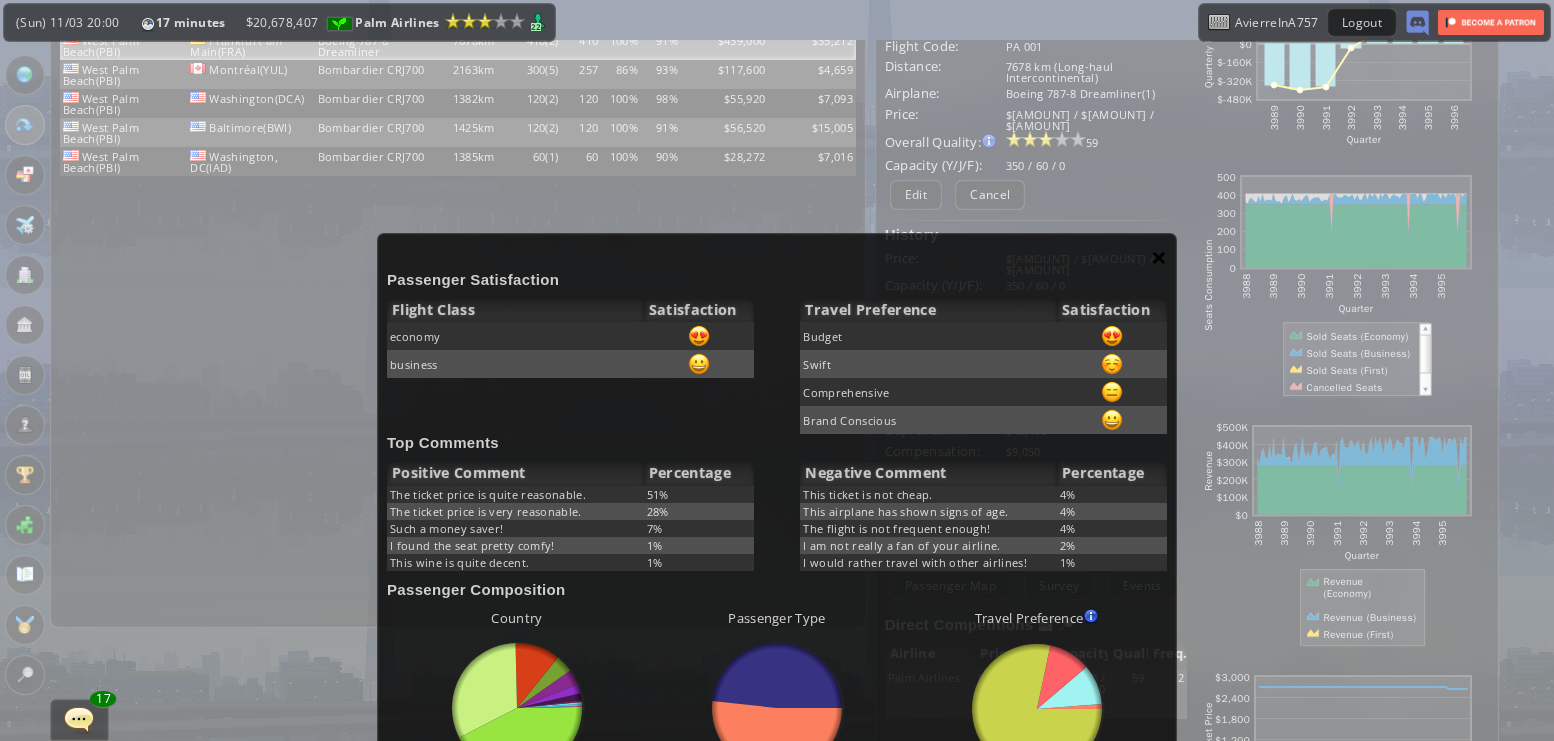 click on "×" at bounding box center [1159, 257] 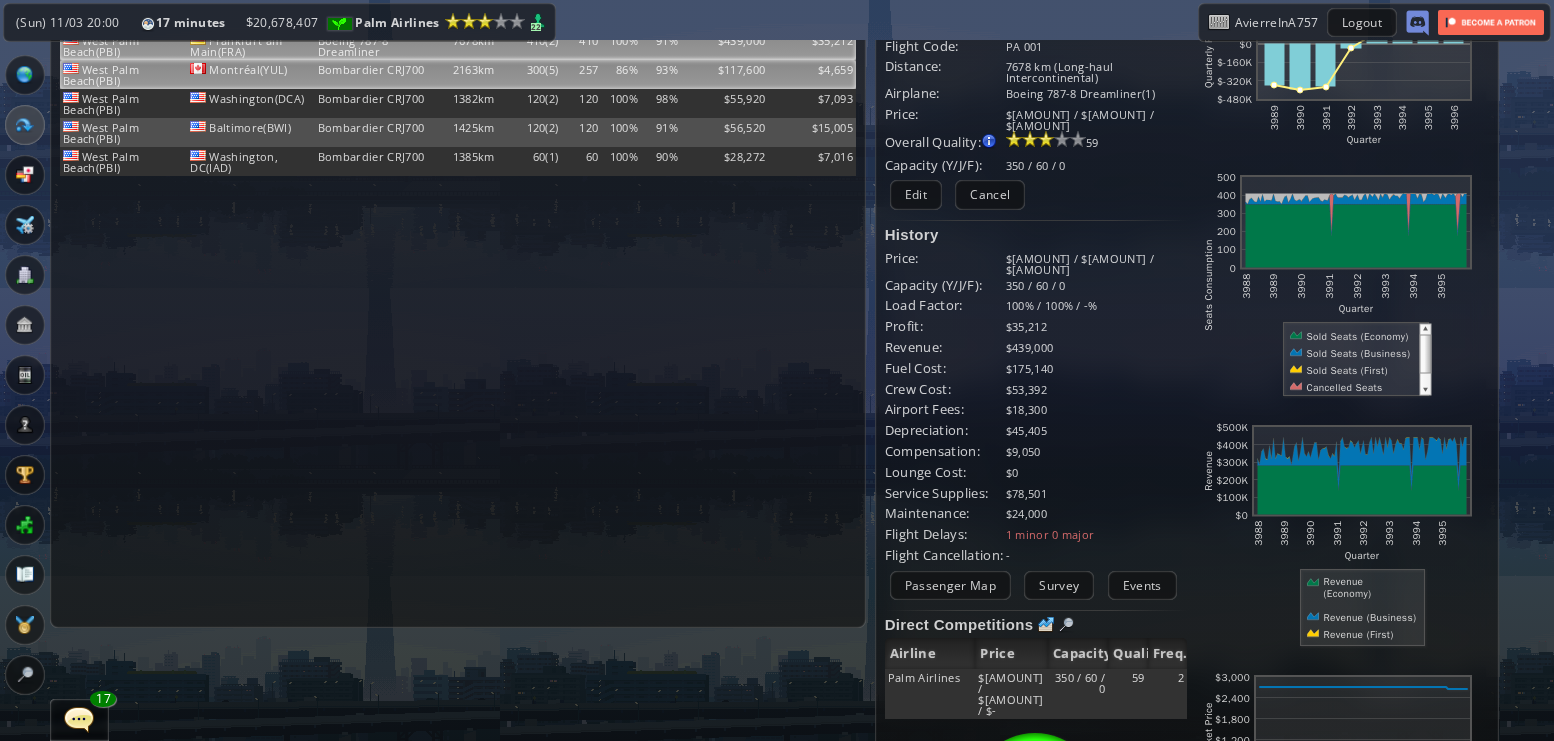 click on "$4,659" at bounding box center (812, 45) 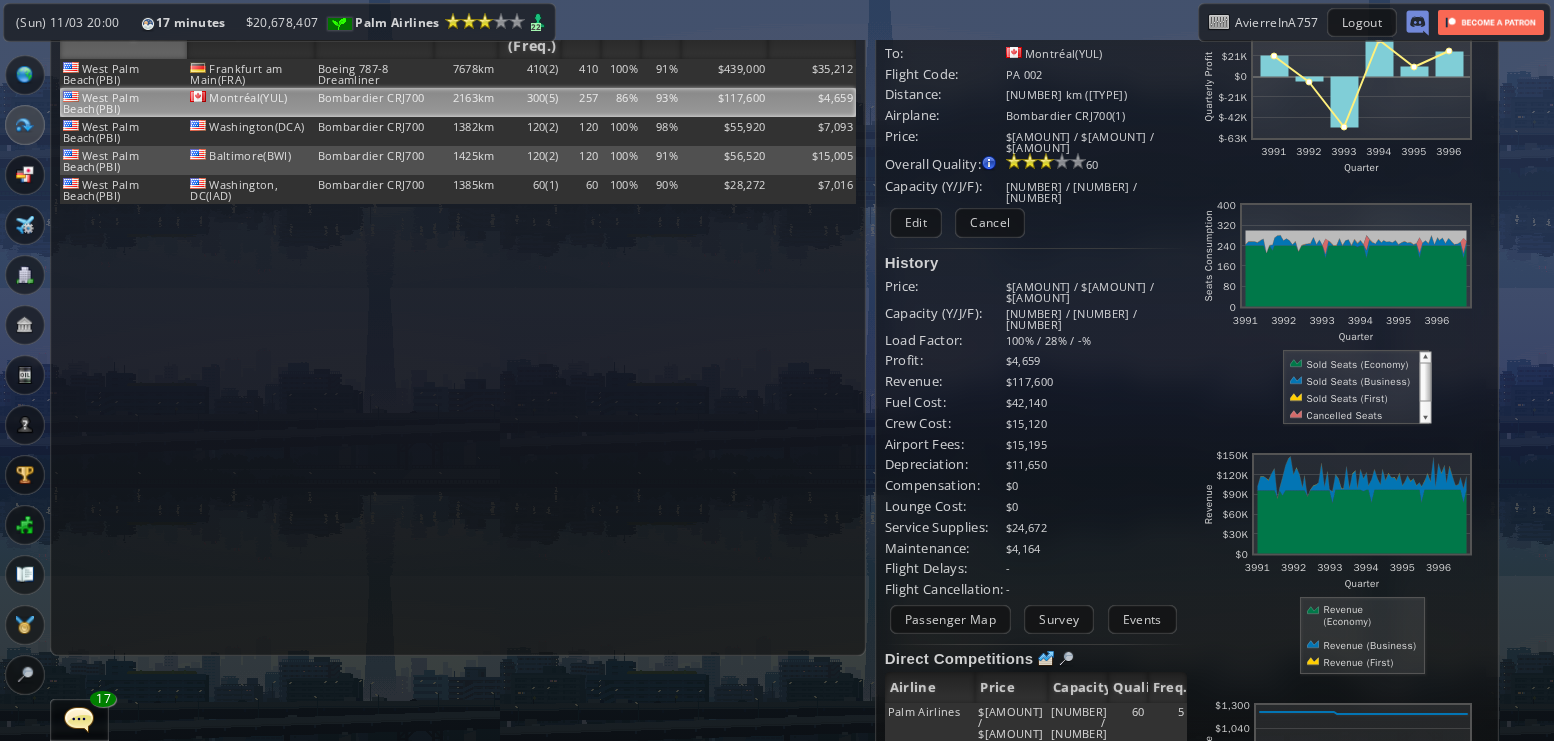 scroll, scrollTop: 59, scrollLeft: 0, axis: vertical 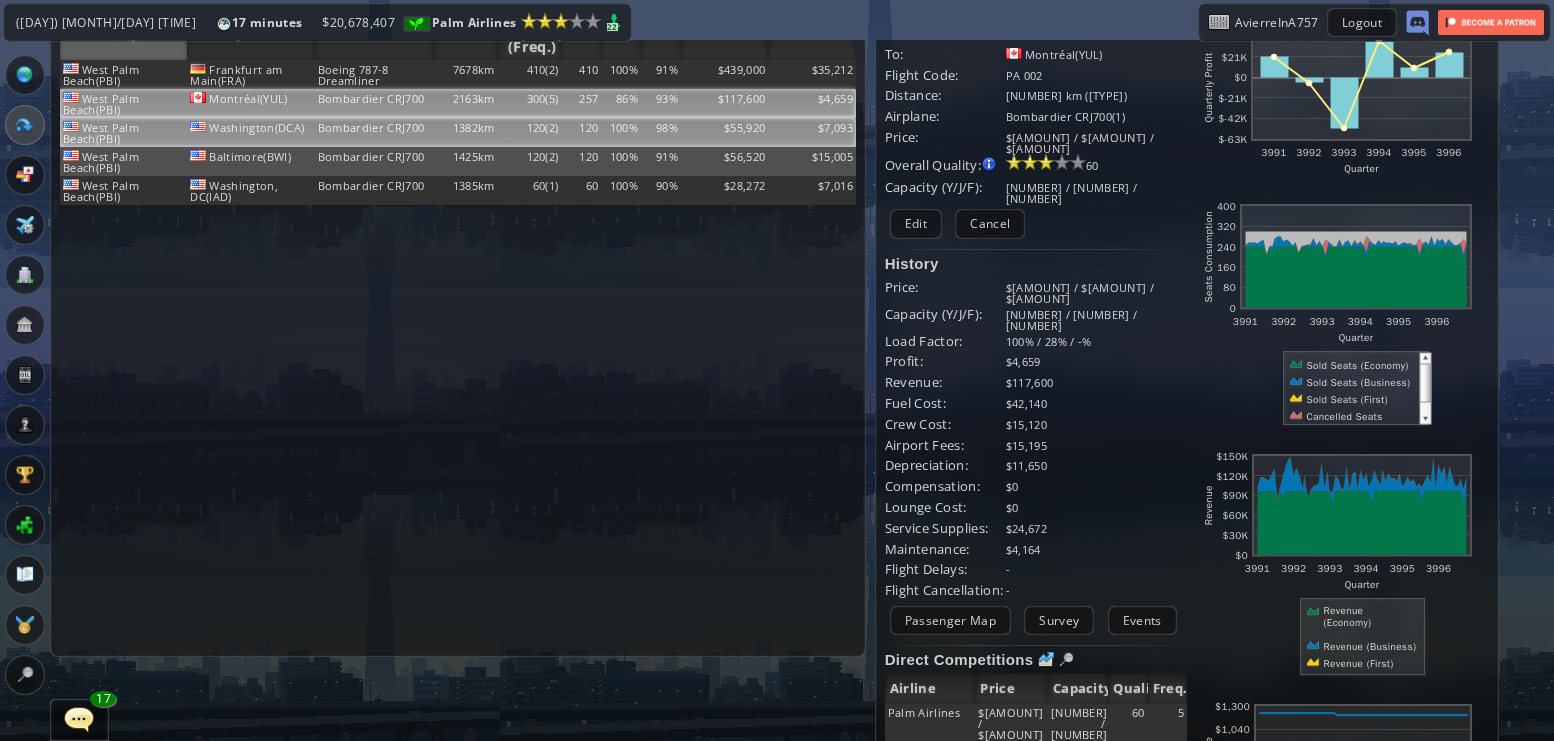 click on "$7,093" at bounding box center [812, 74] 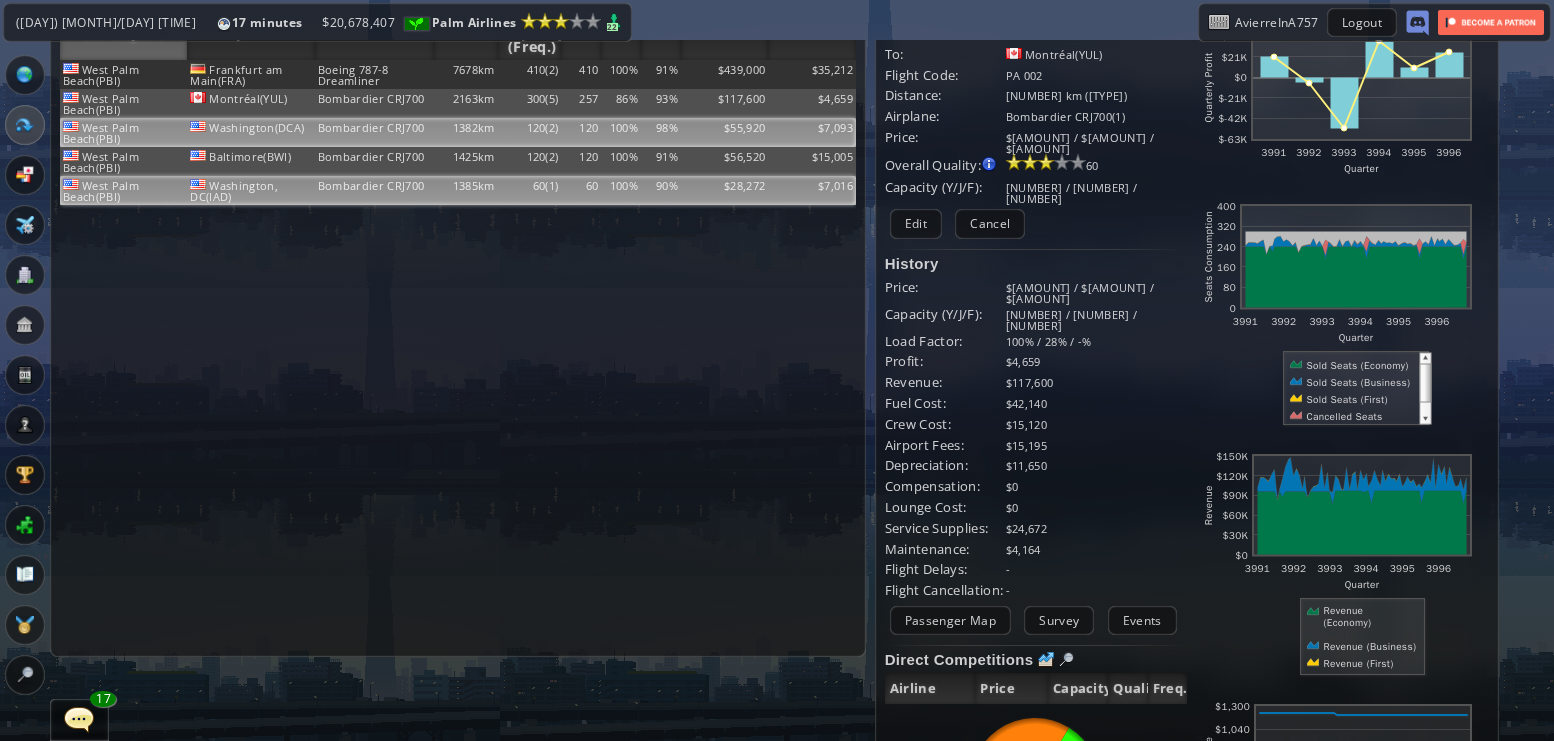click on "$7,016" at bounding box center [812, 74] 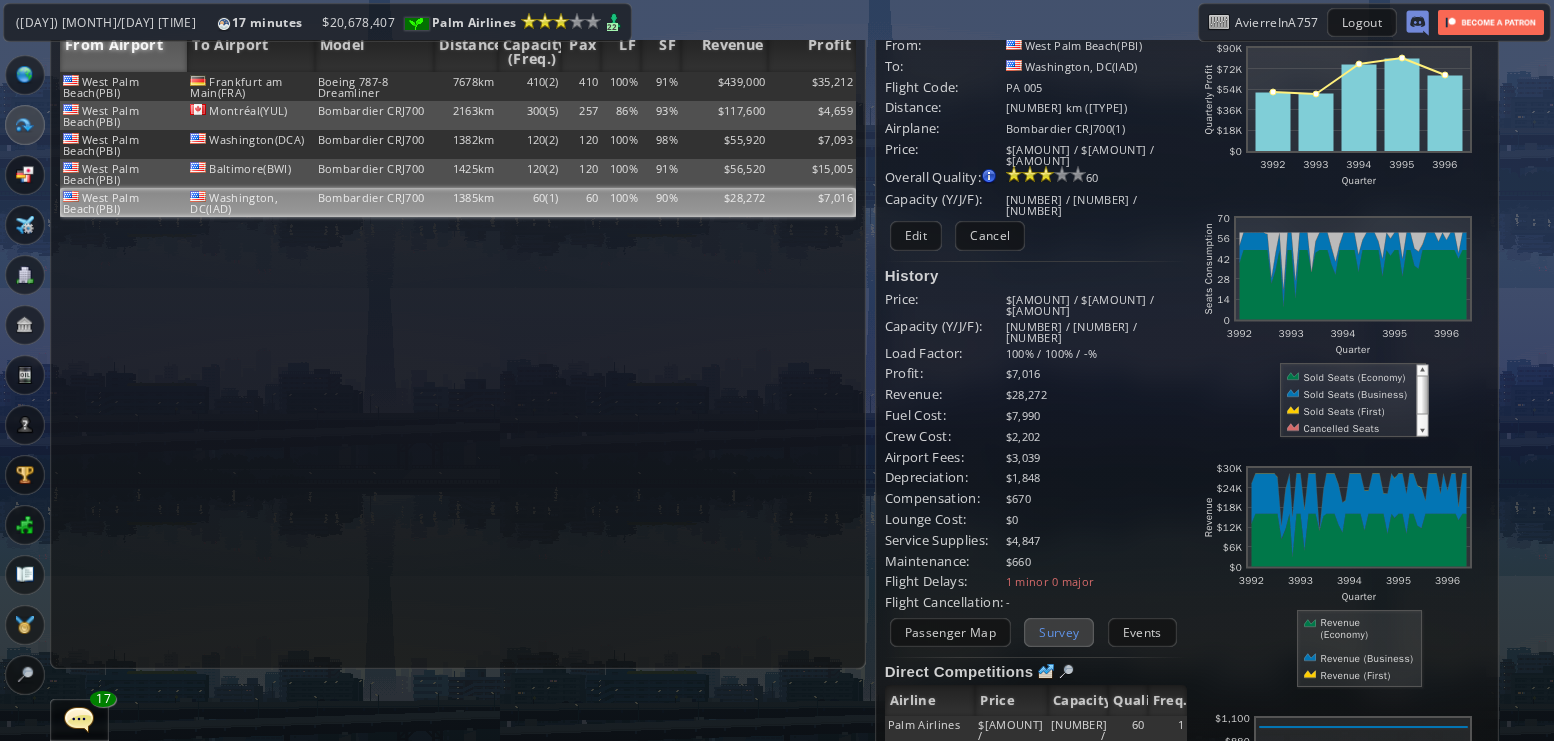 scroll, scrollTop: 287, scrollLeft: 0, axis: vertical 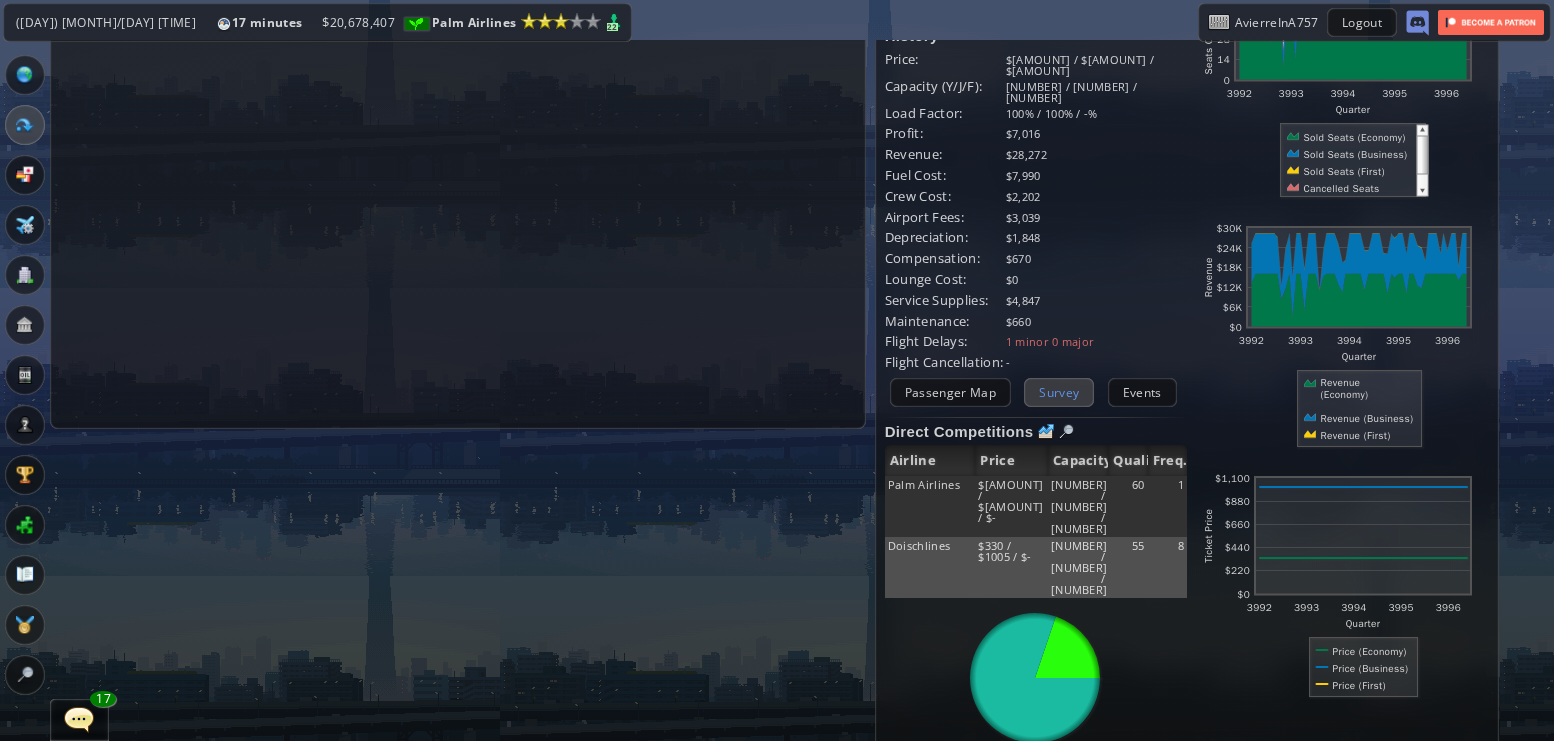 click on "Survey" at bounding box center (1059, 392) 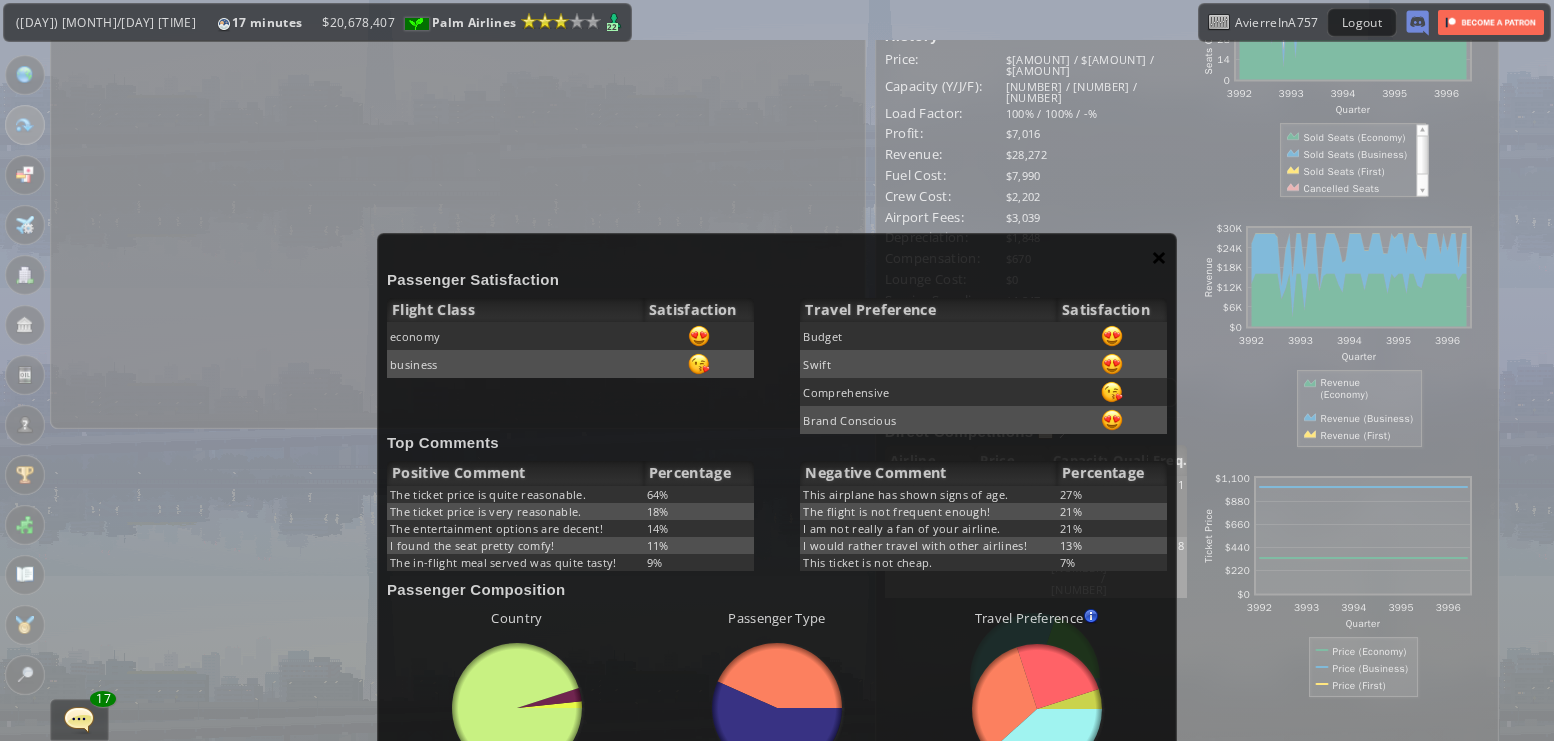click on "×" at bounding box center [1159, 257] 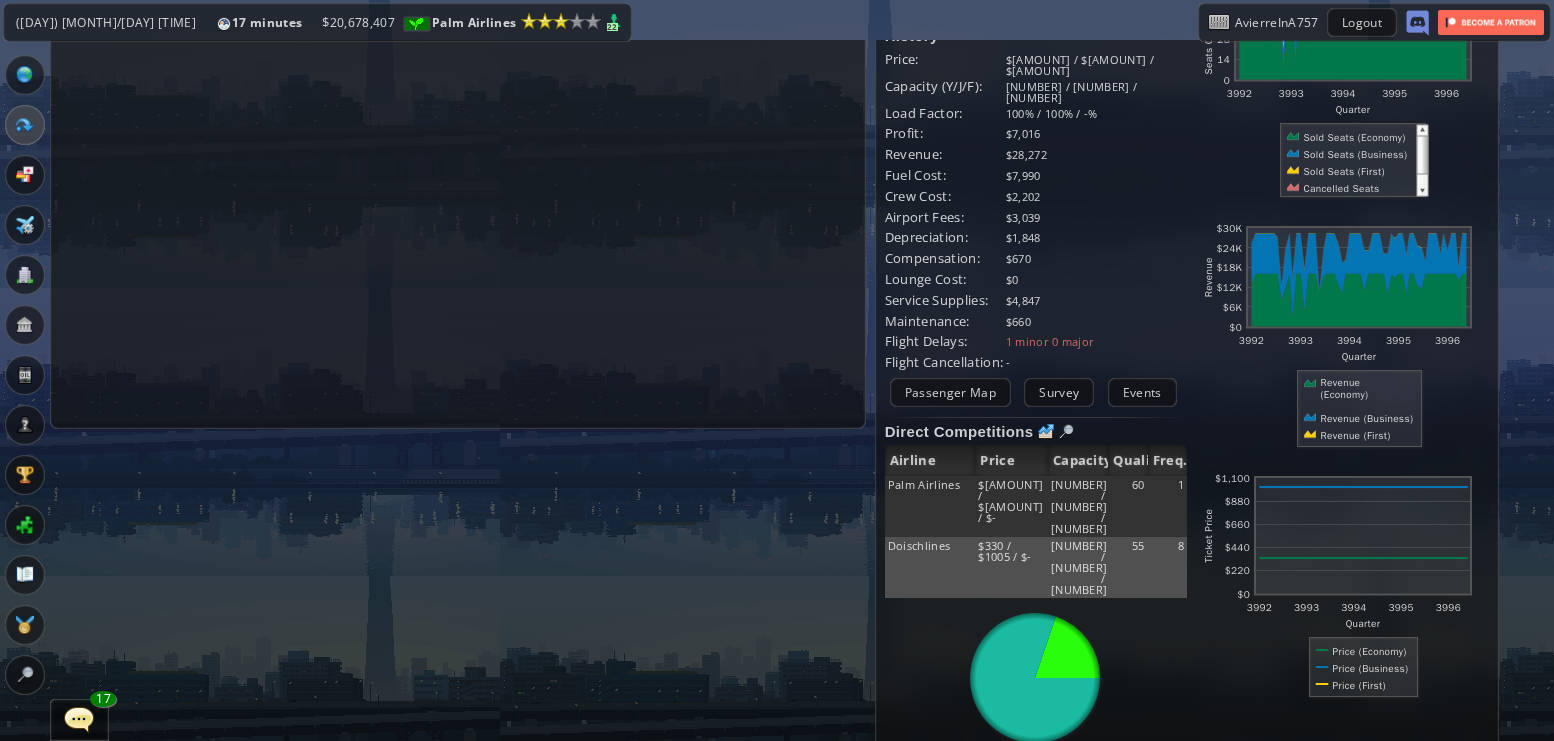 scroll, scrollTop: 0, scrollLeft: 0, axis: both 